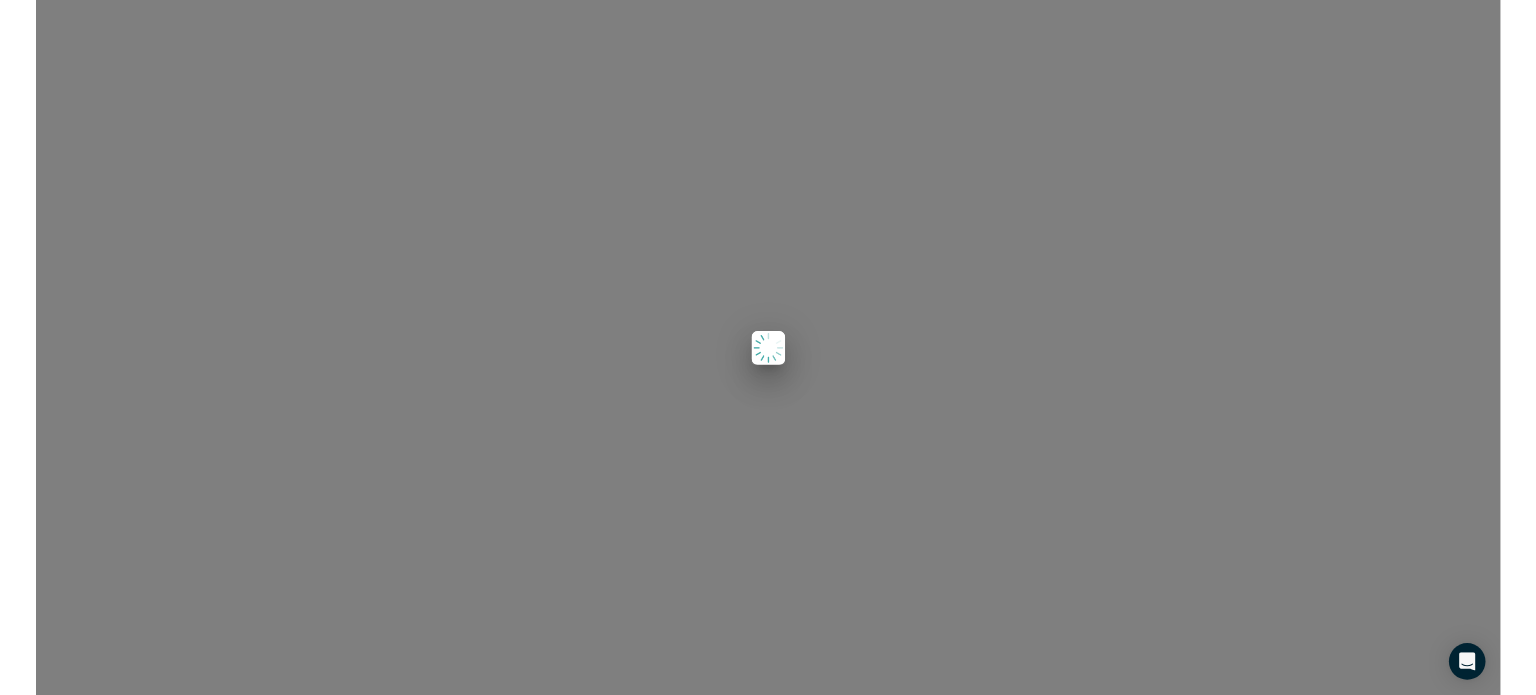 scroll, scrollTop: 0, scrollLeft: 0, axis: both 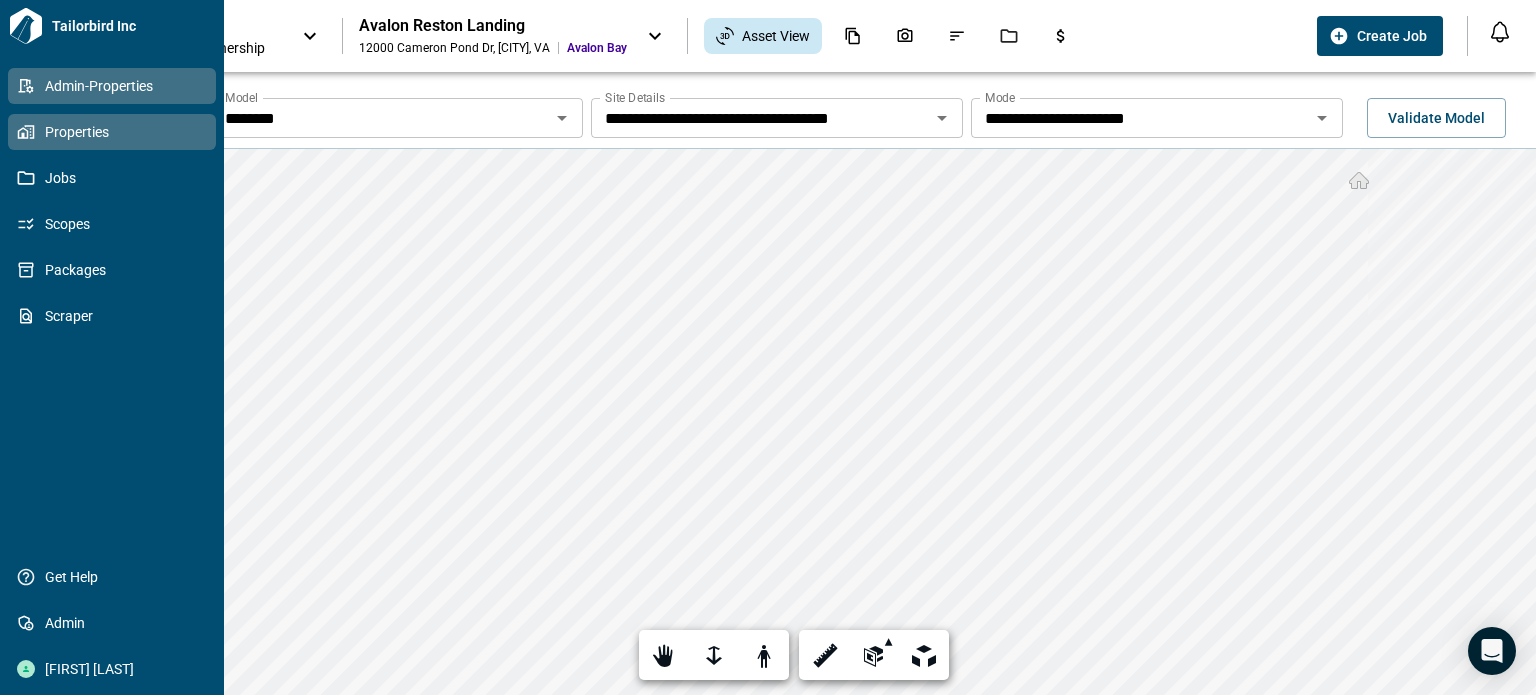 click on "Admin-Properties" at bounding box center (116, 86) 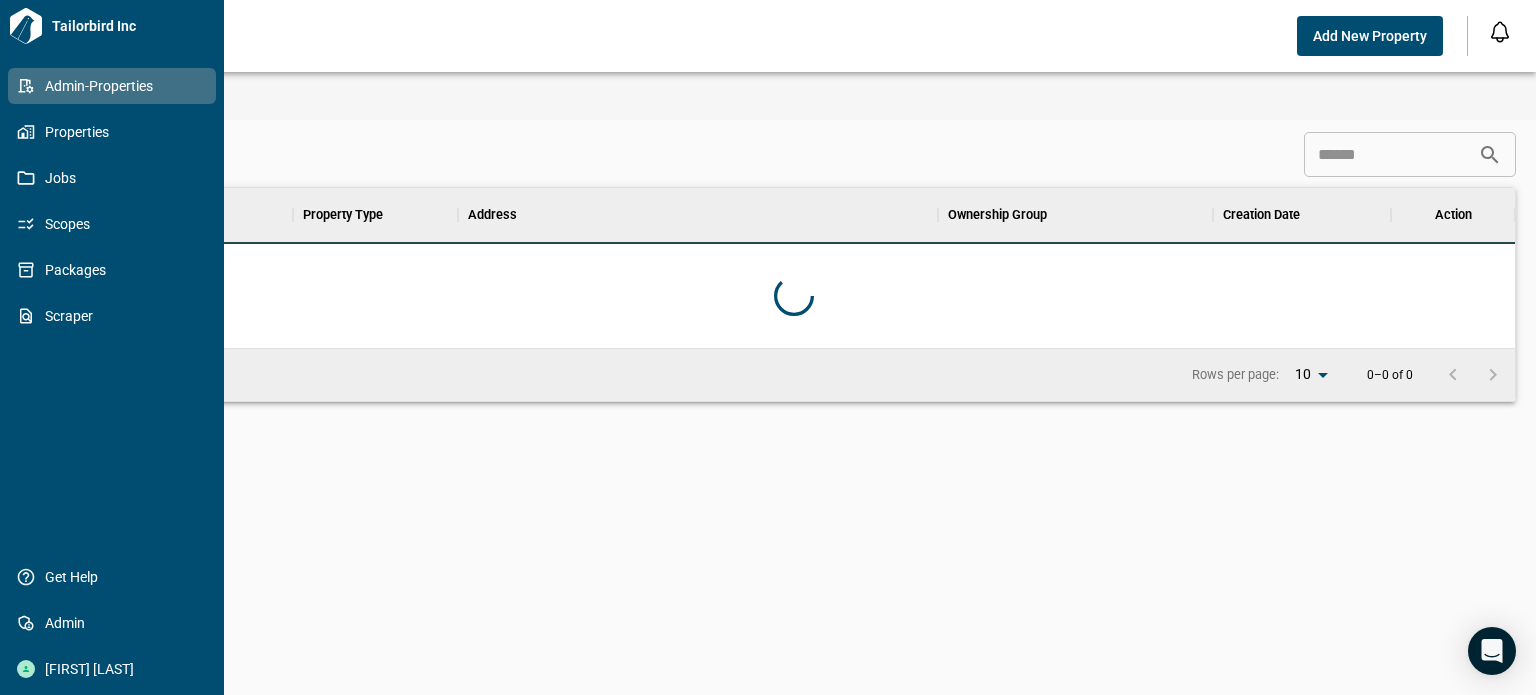 scroll, scrollTop: 16, scrollLeft: 8, axis: both 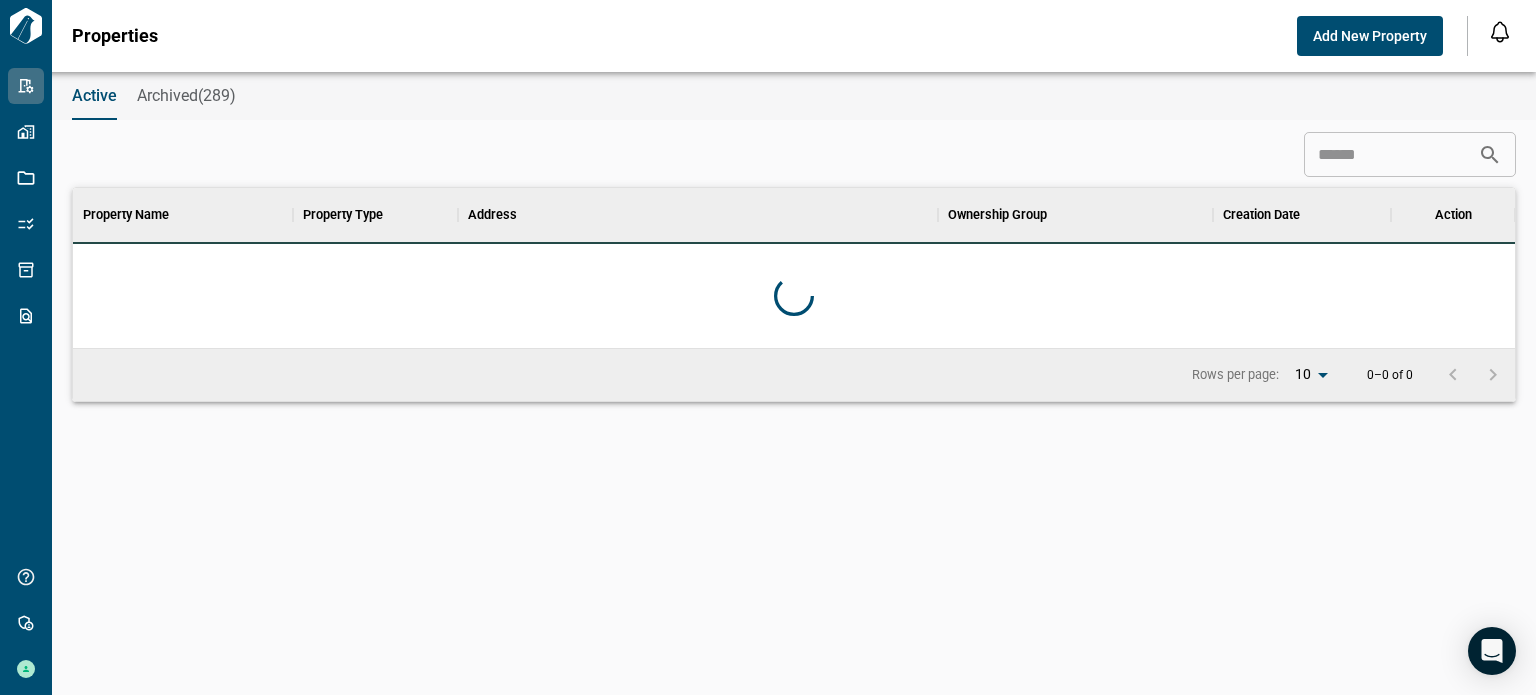 click at bounding box center (1391, 155) 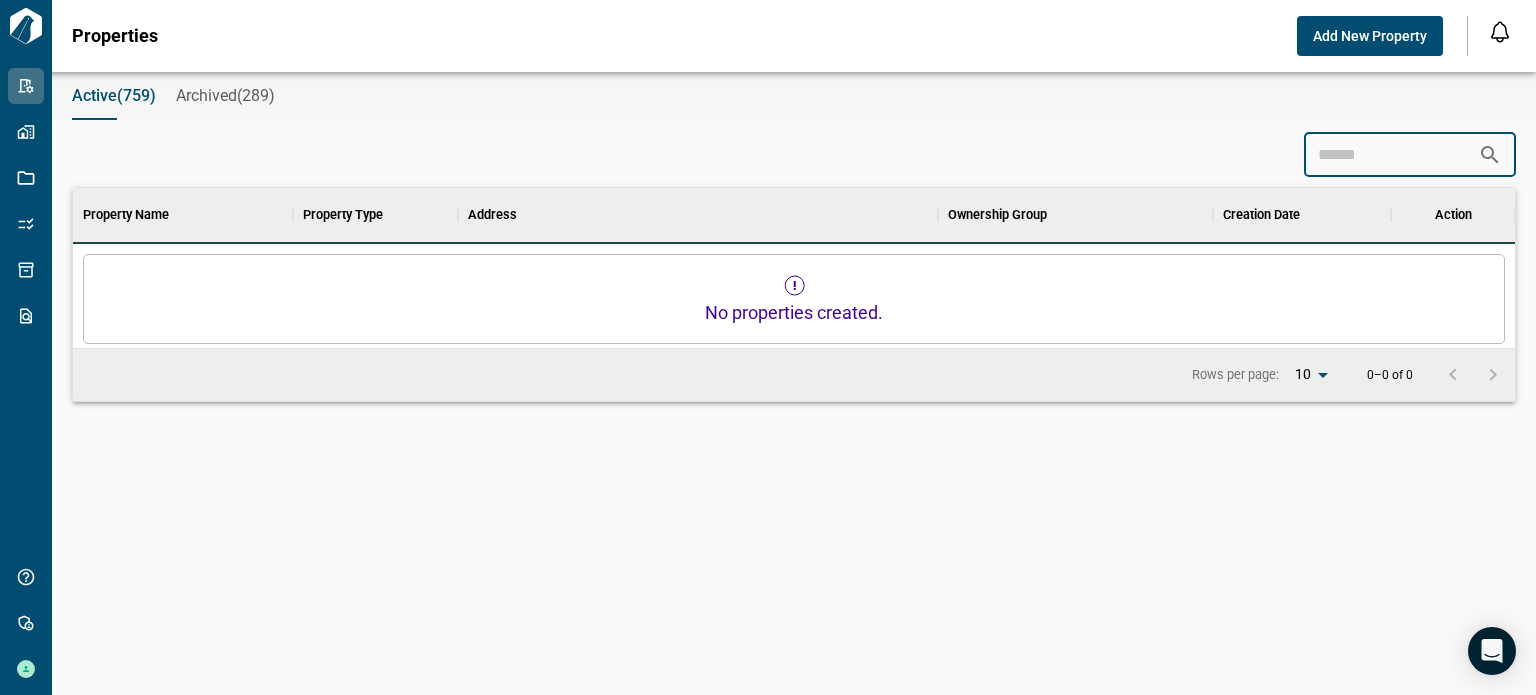 scroll, scrollTop: 560, scrollLeft: 1426, axis: both 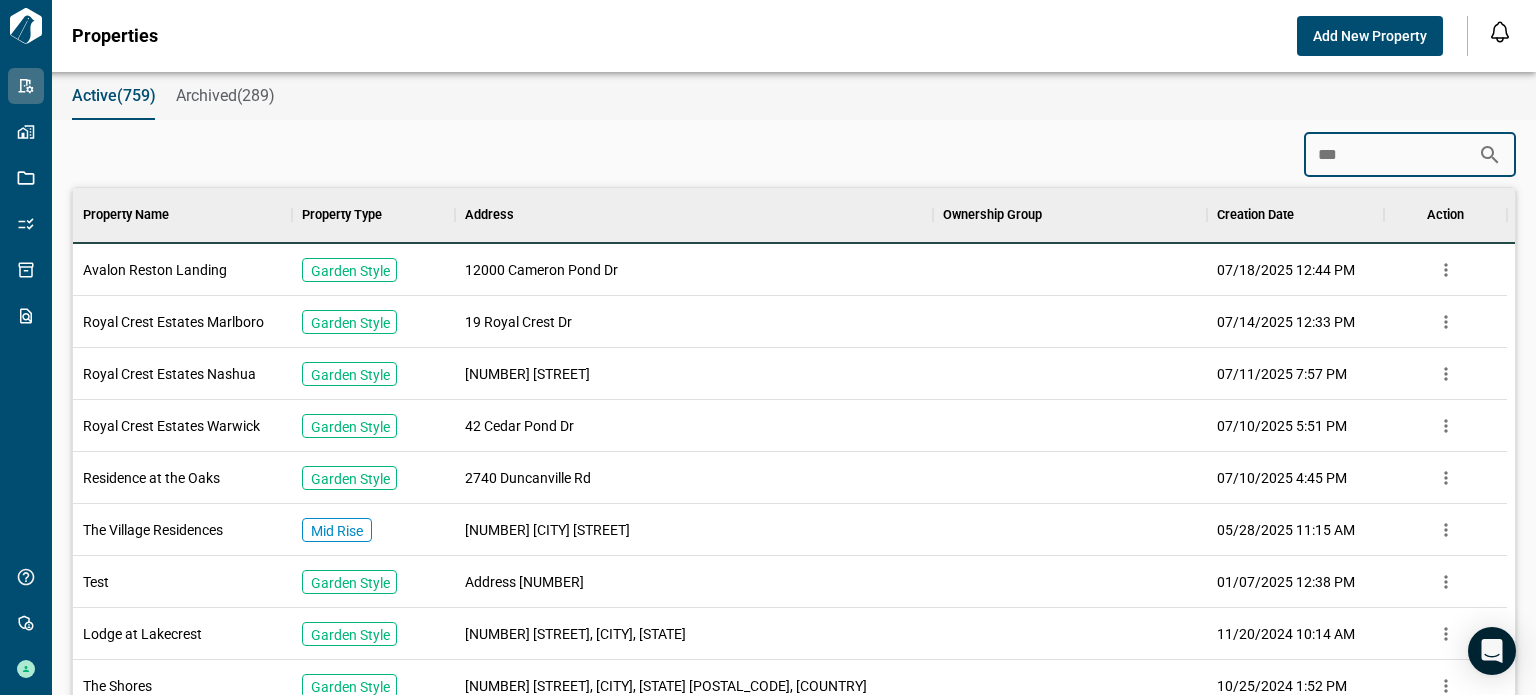 type on "***" 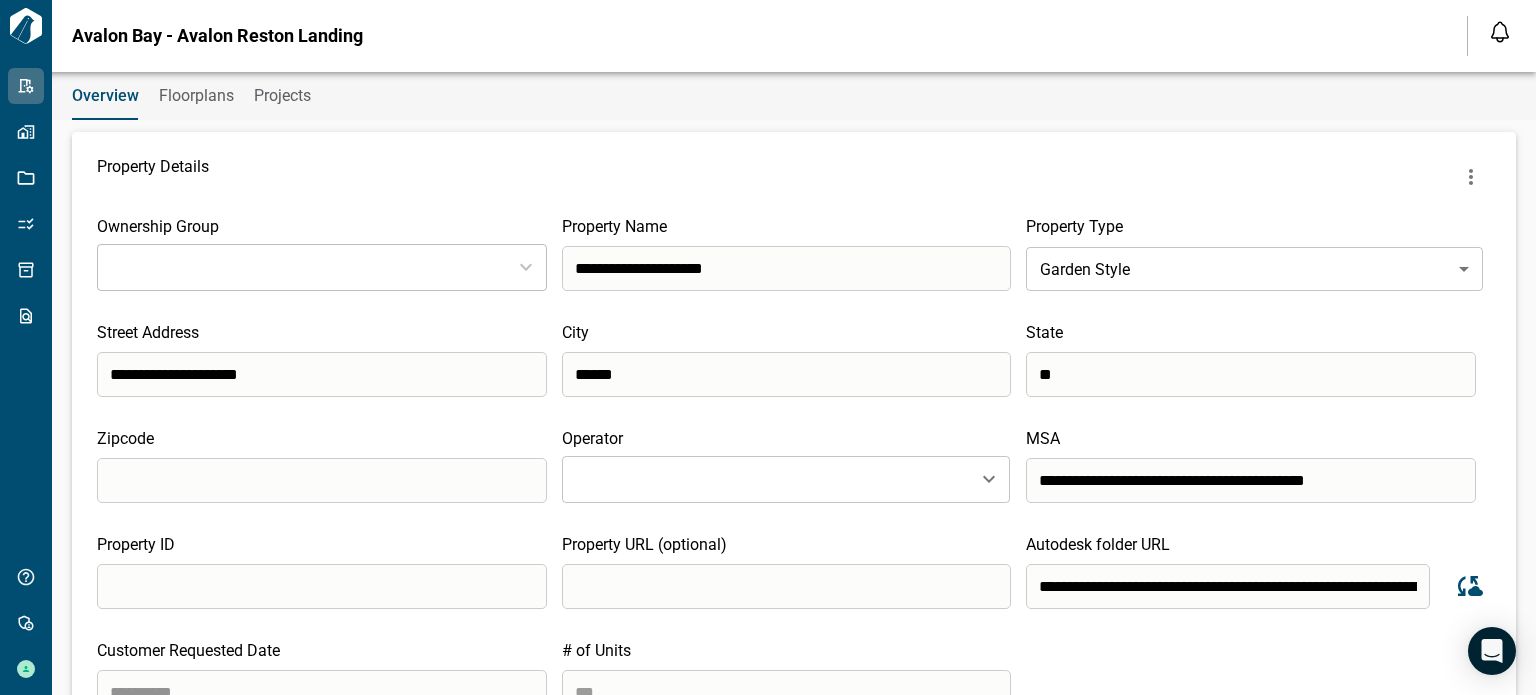 type on "**********" 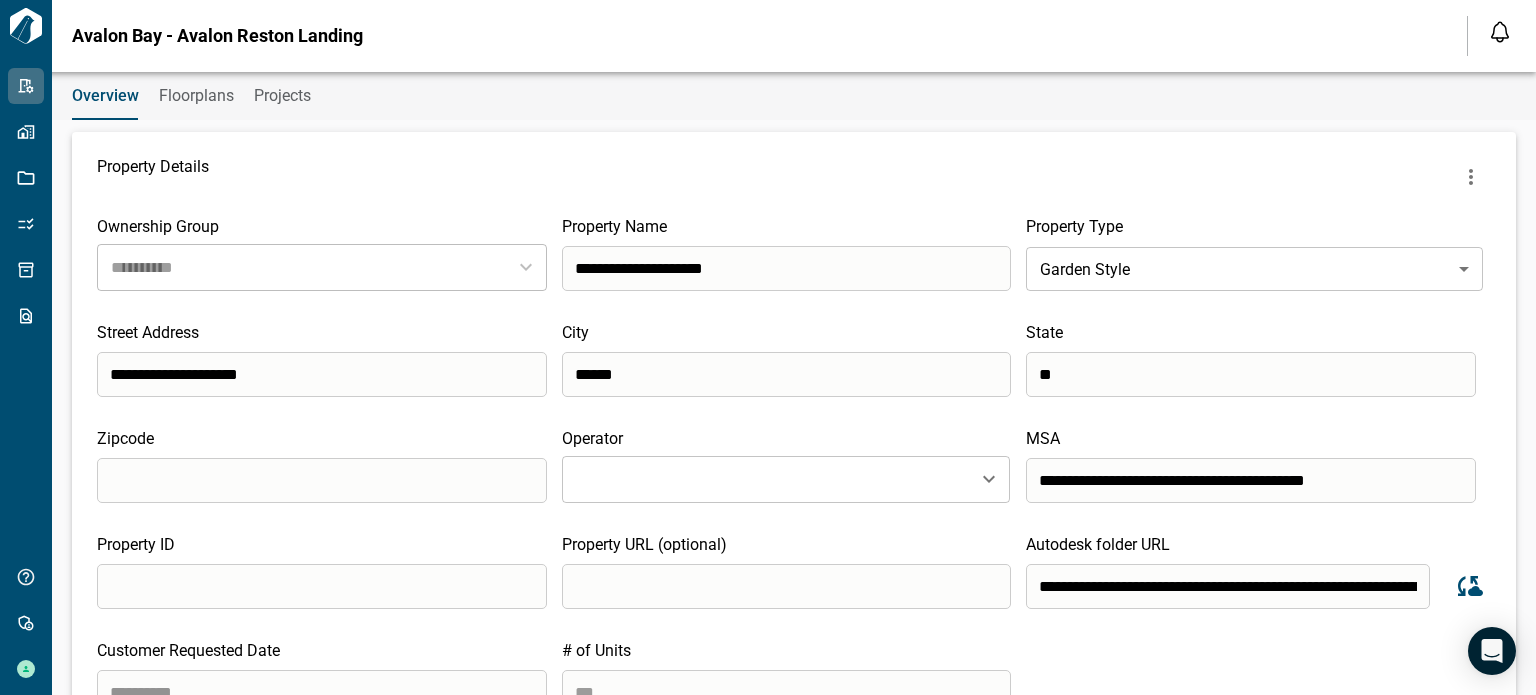 scroll, scrollTop: 300, scrollLeft: 0, axis: vertical 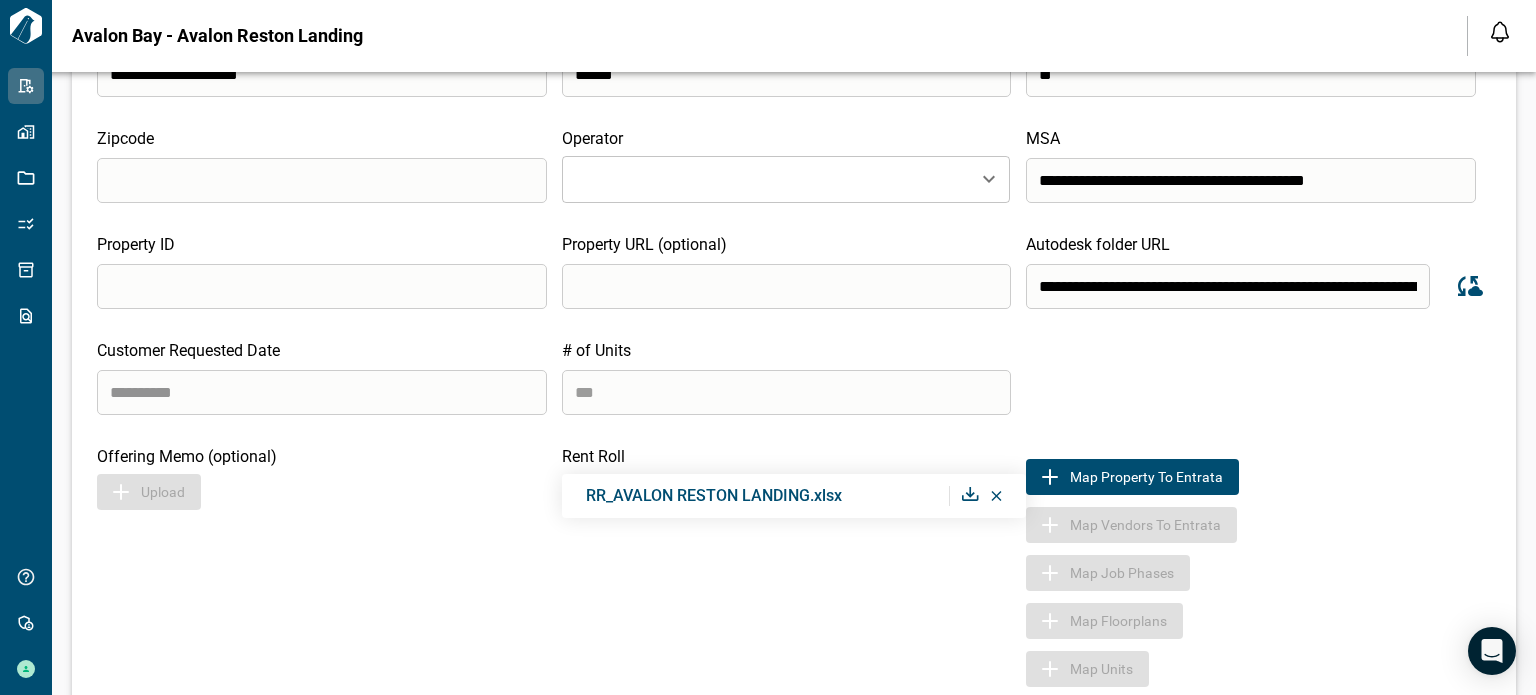 click at bounding box center [322, 392] 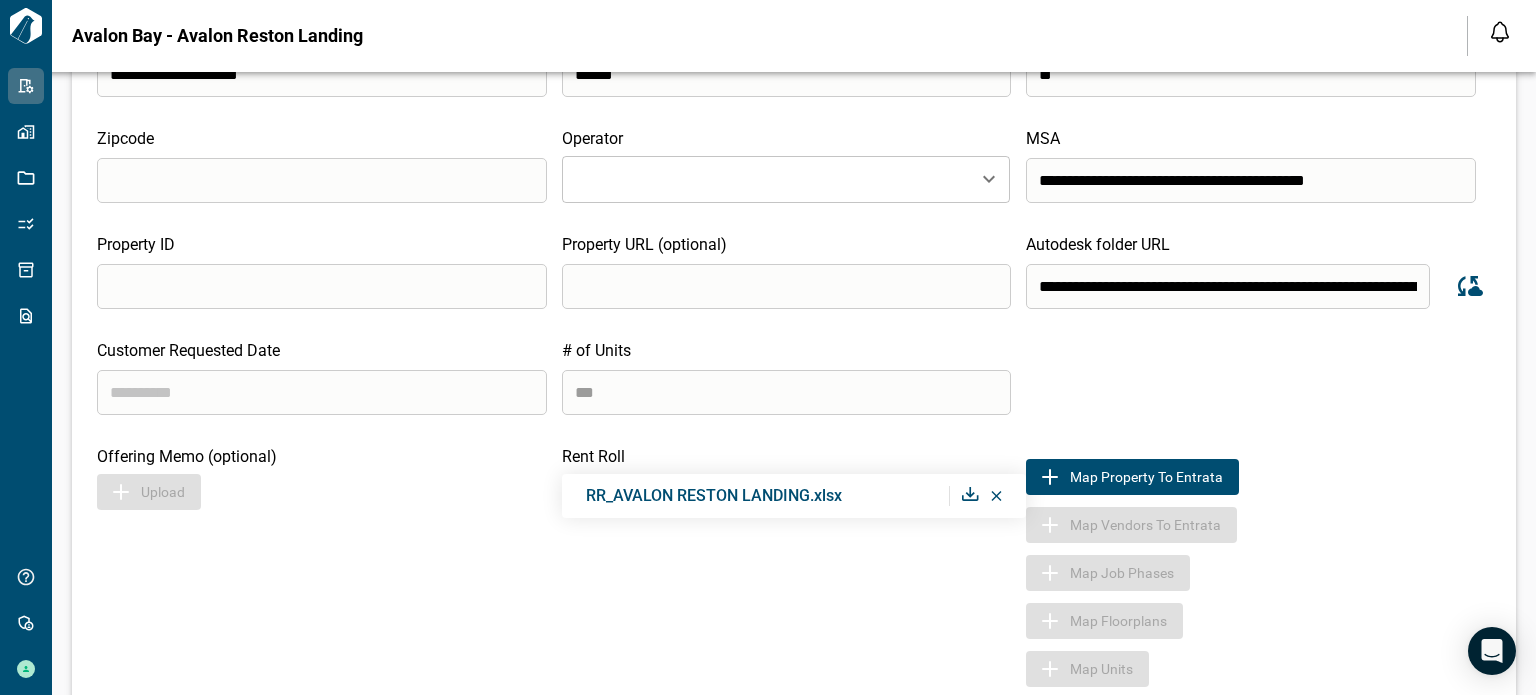 paste on "********" 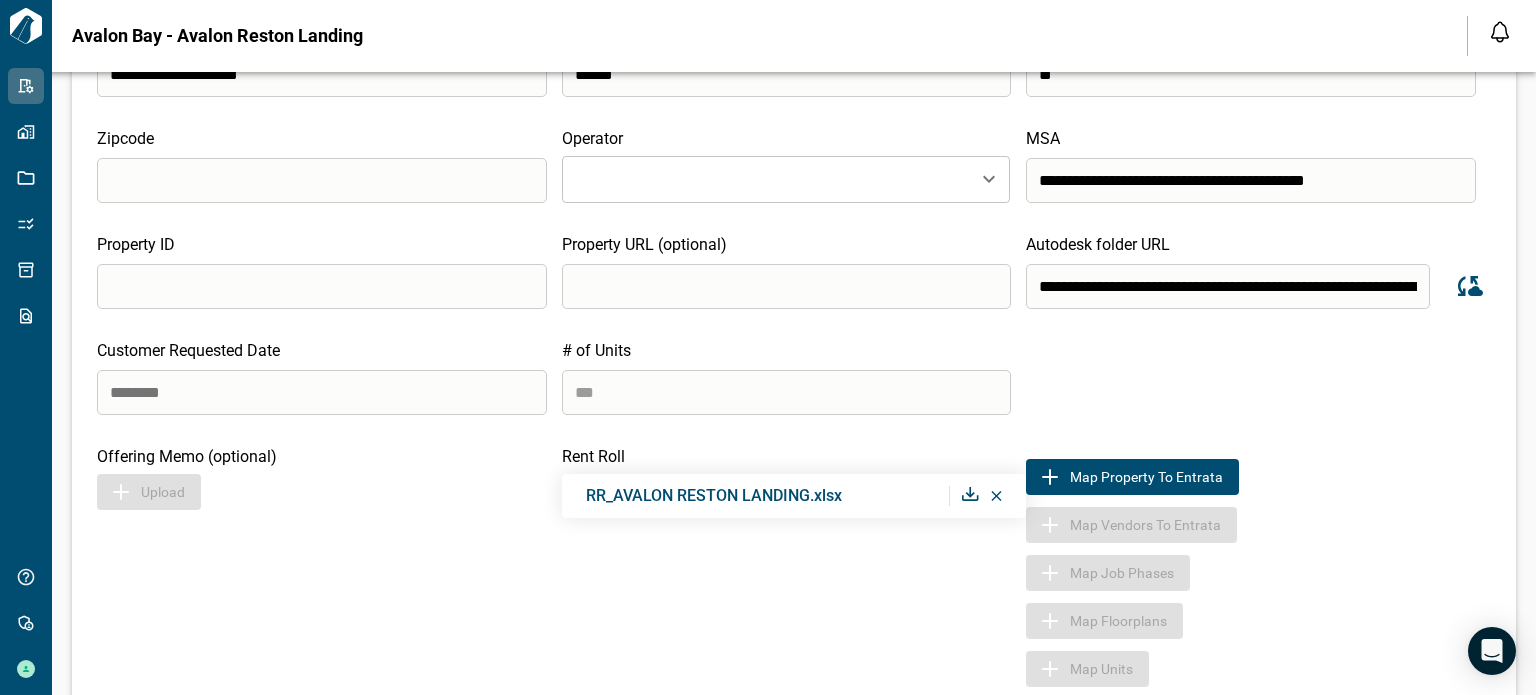 scroll, scrollTop: 72, scrollLeft: 0, axis: vertical 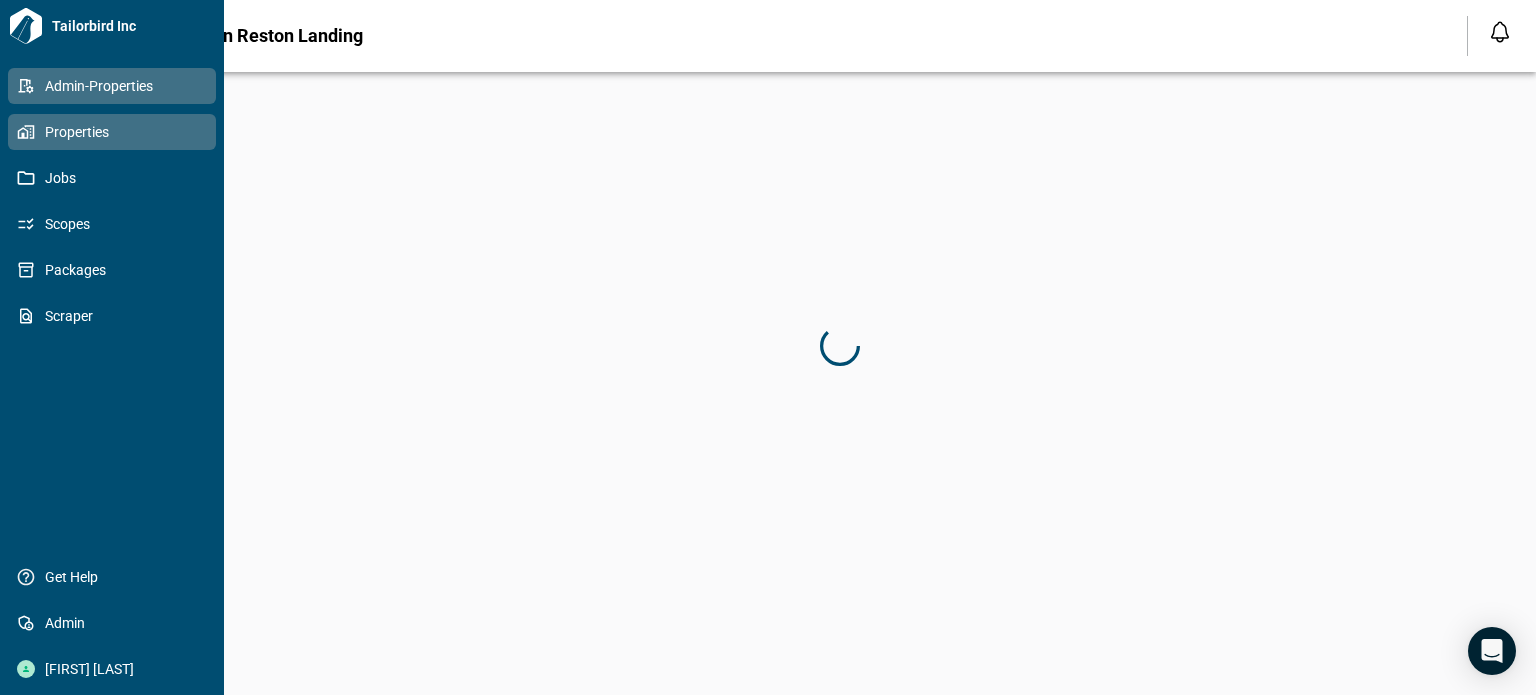 click 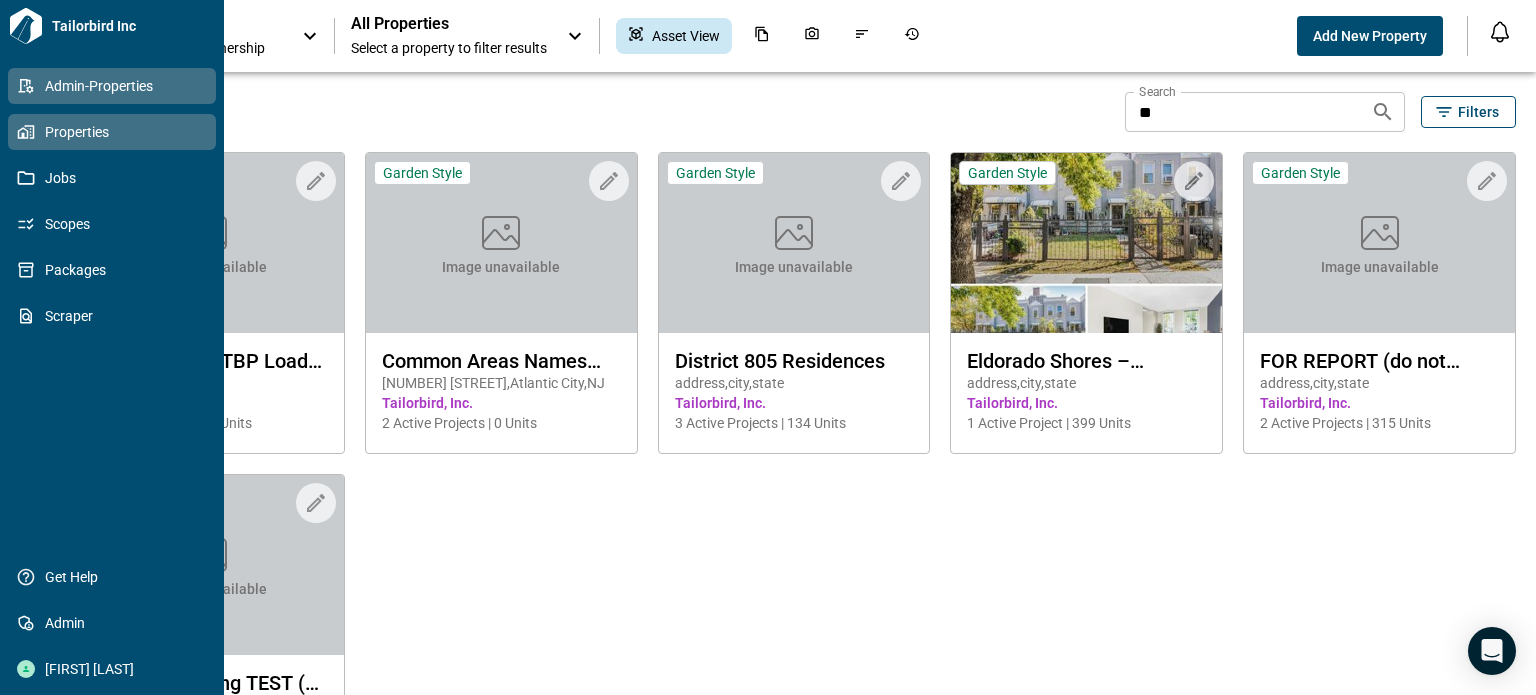 click on "Admin-Properties" at bounding box center [116, 86] 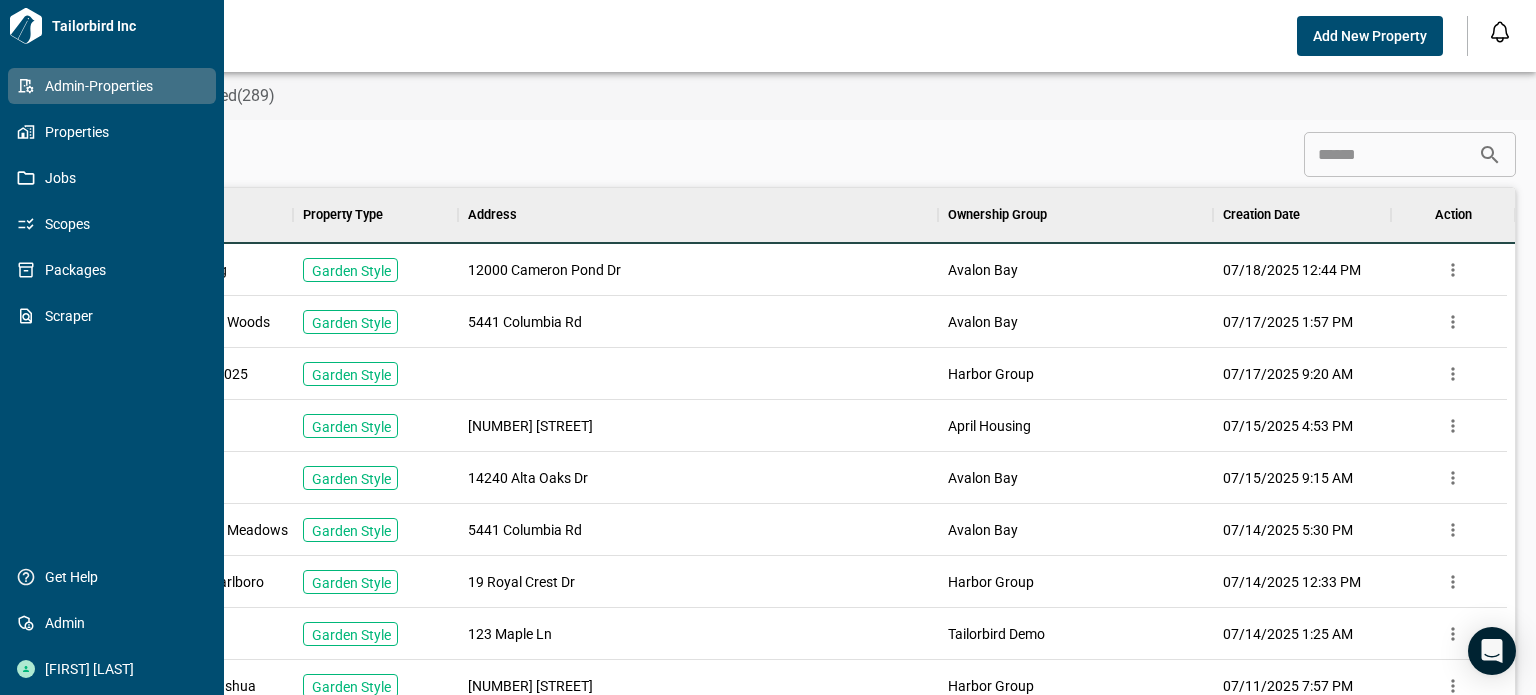 scroll, scrollTop: 16, scrollLeft: 8, axis: both 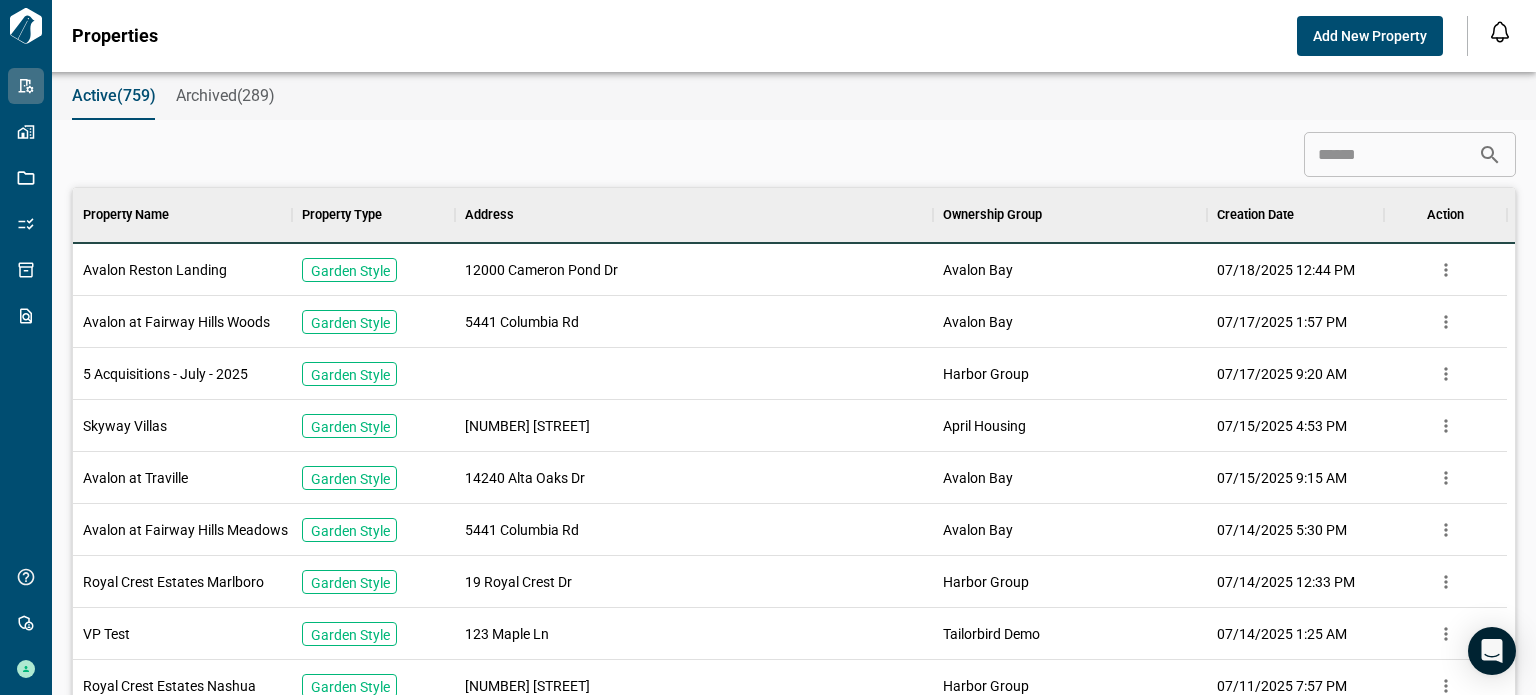 click at bounding box center [1391, 155] 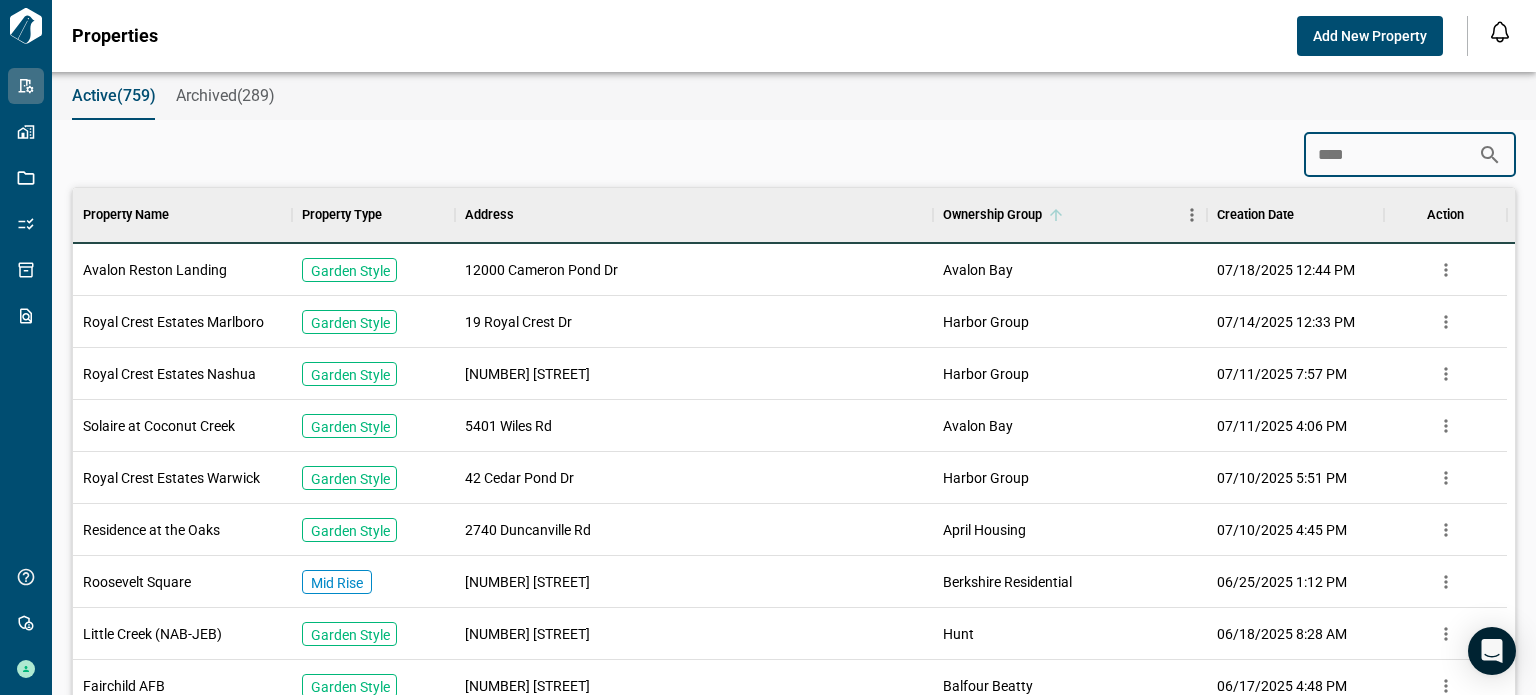 scroll, scrollTop: 16, scrollLeft: 8, axis: both 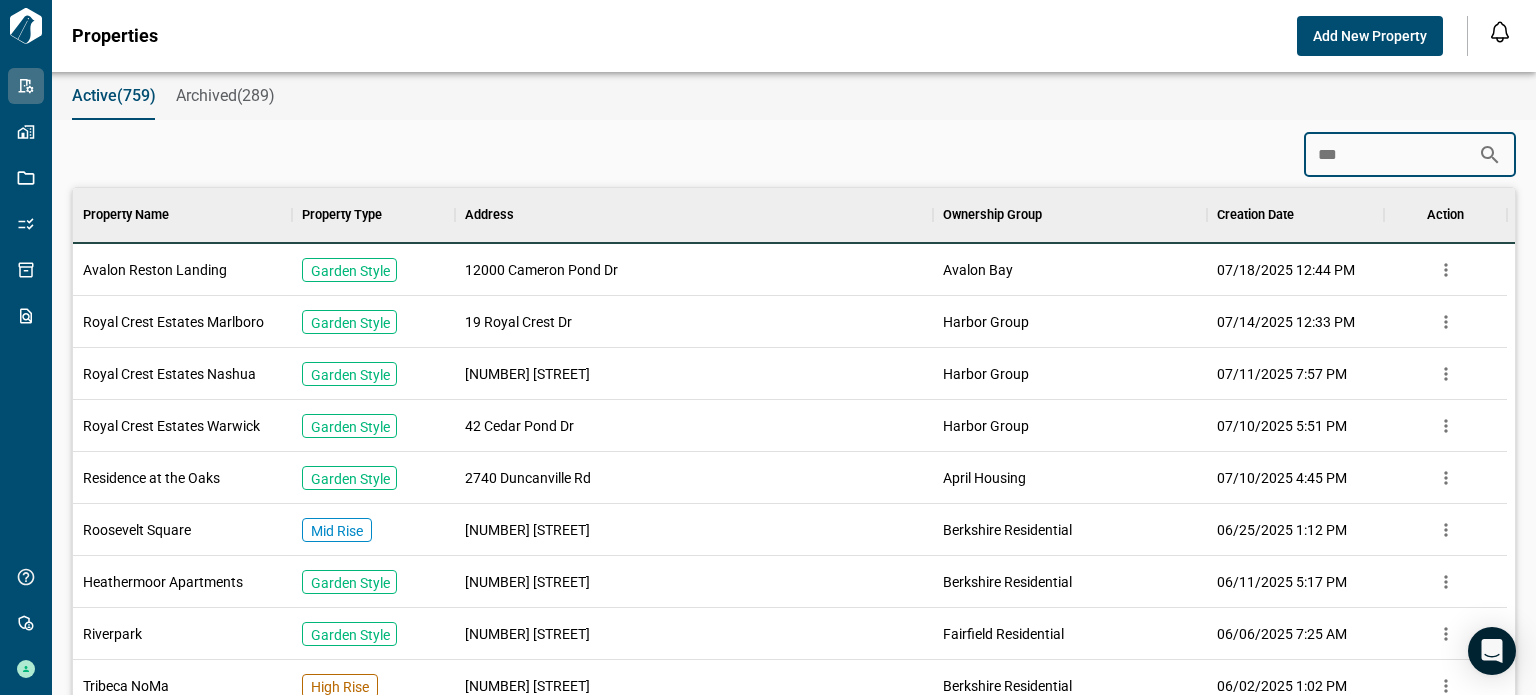 type on "***" 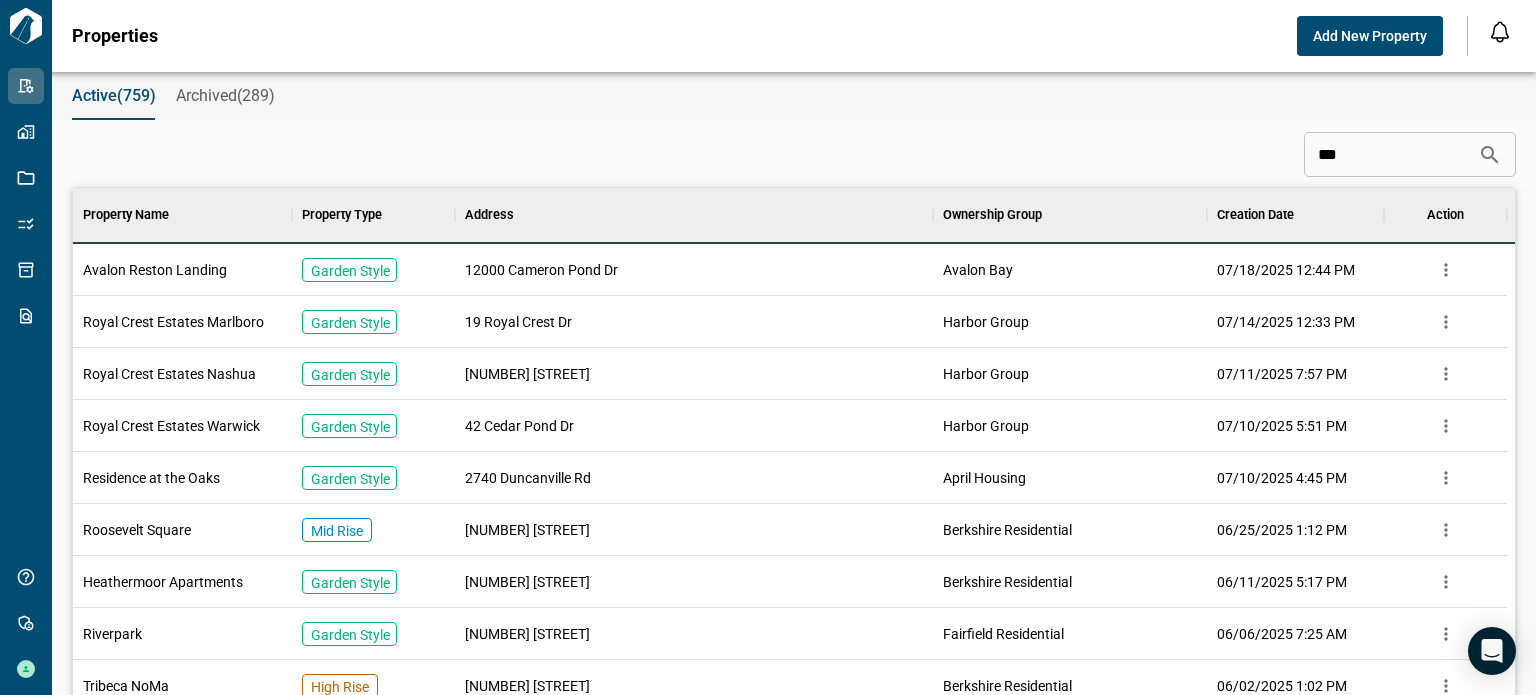 click on "Avalon Reston Landing" at bounding box center [155, 270] 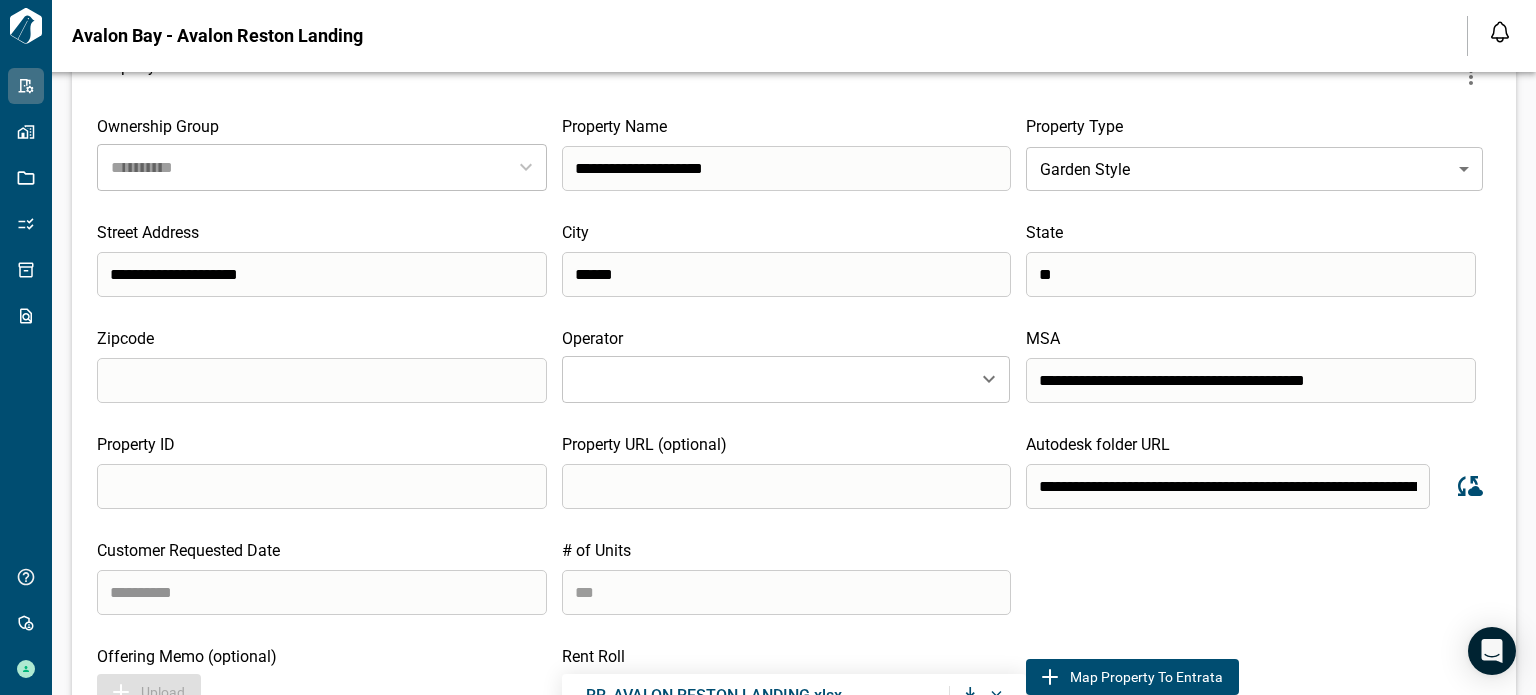 click at bounding box center [322, 592] 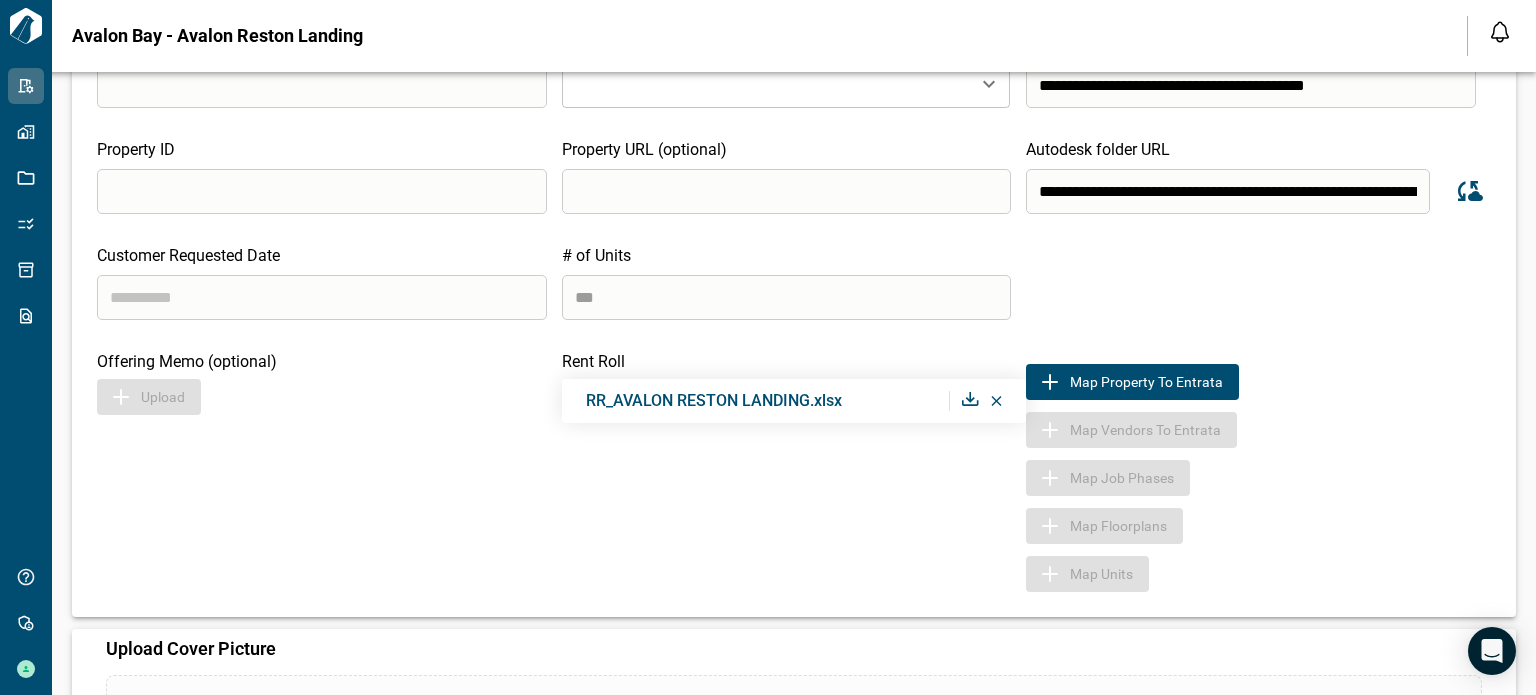 scroll, scrollTop: 400, scrollLeft: 0, axis: vertical 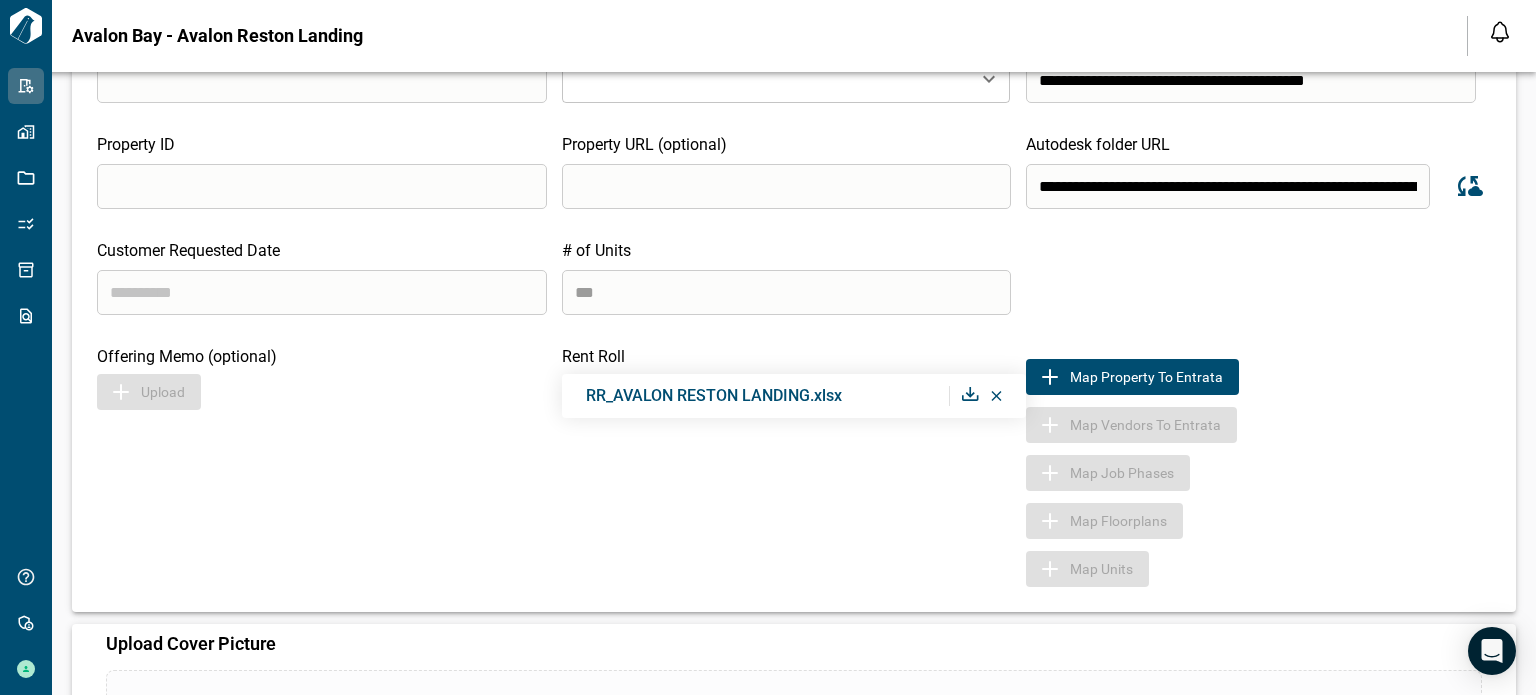 click on "Upload" at bounding box center [329, 392] 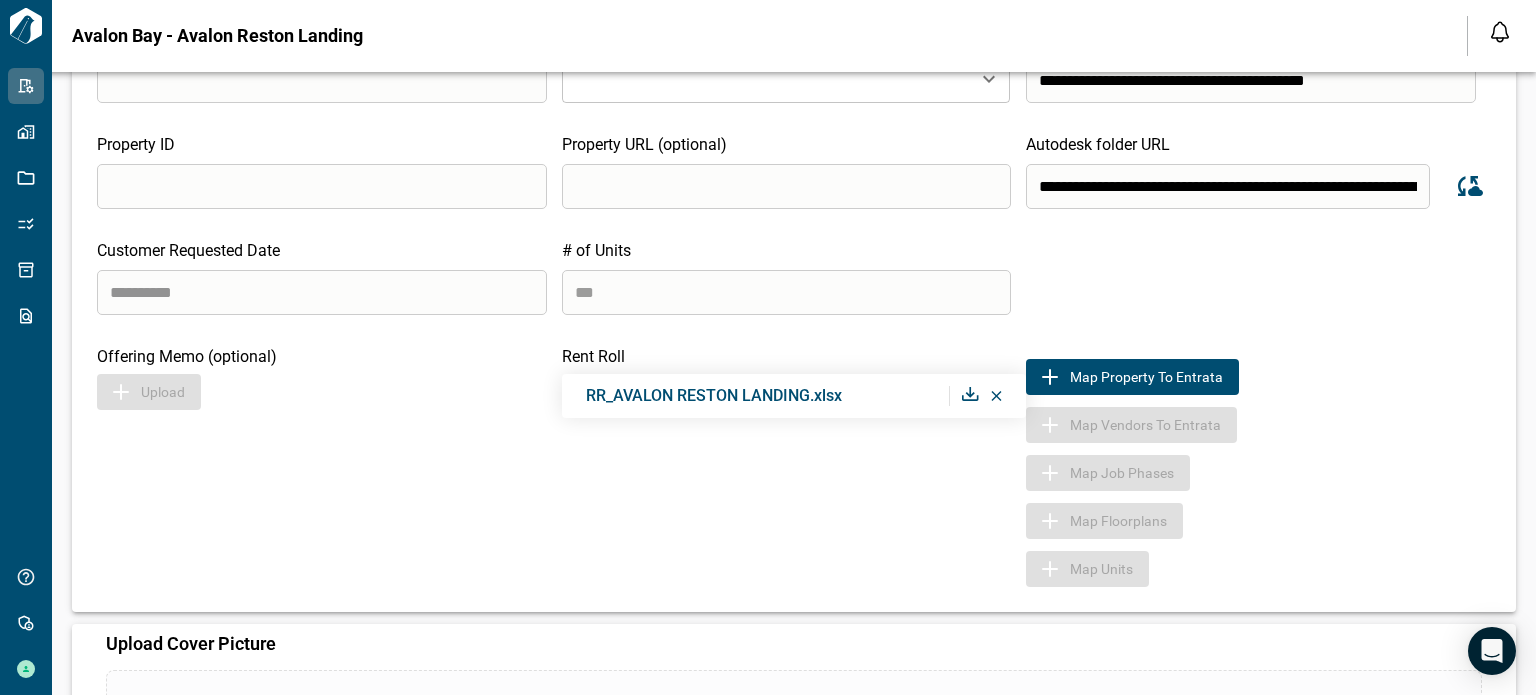 click at bounding box center (322, 292) 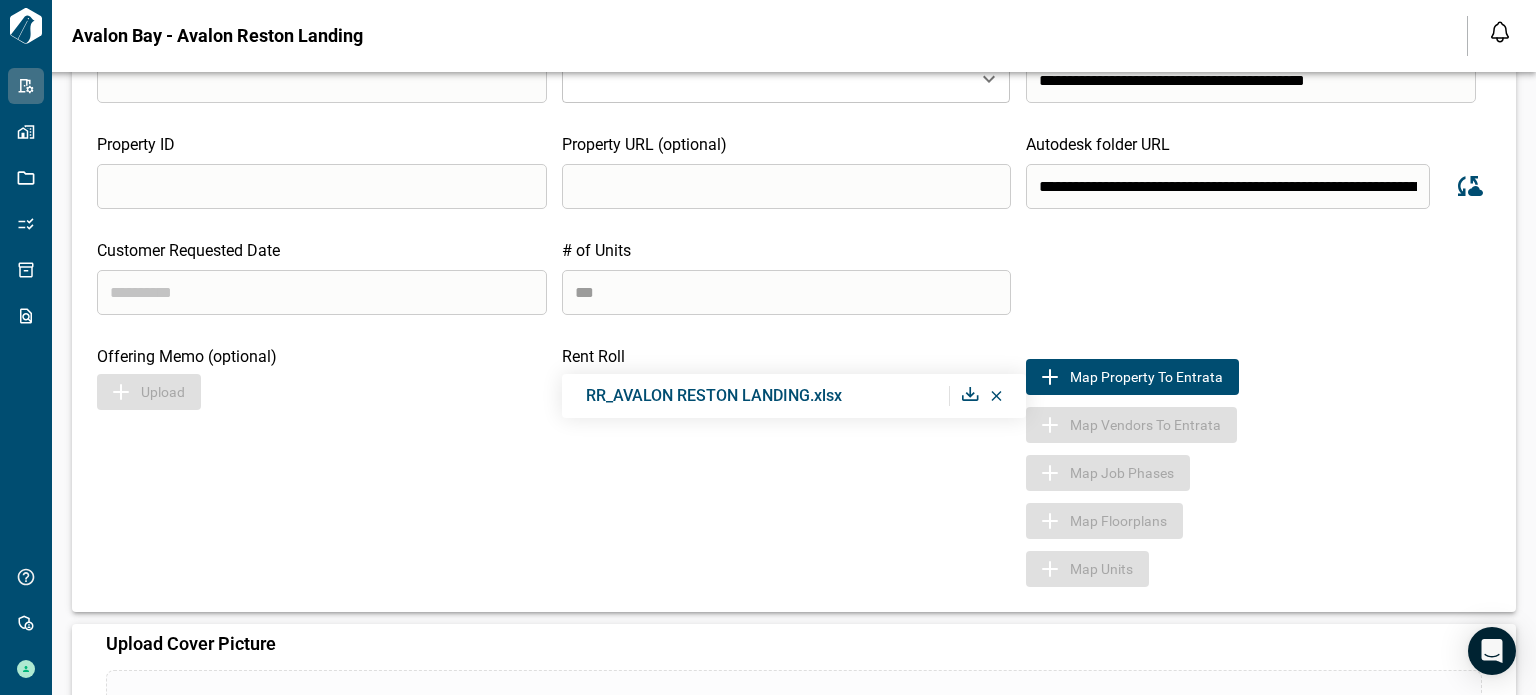 click at bounding box center [322, 186] 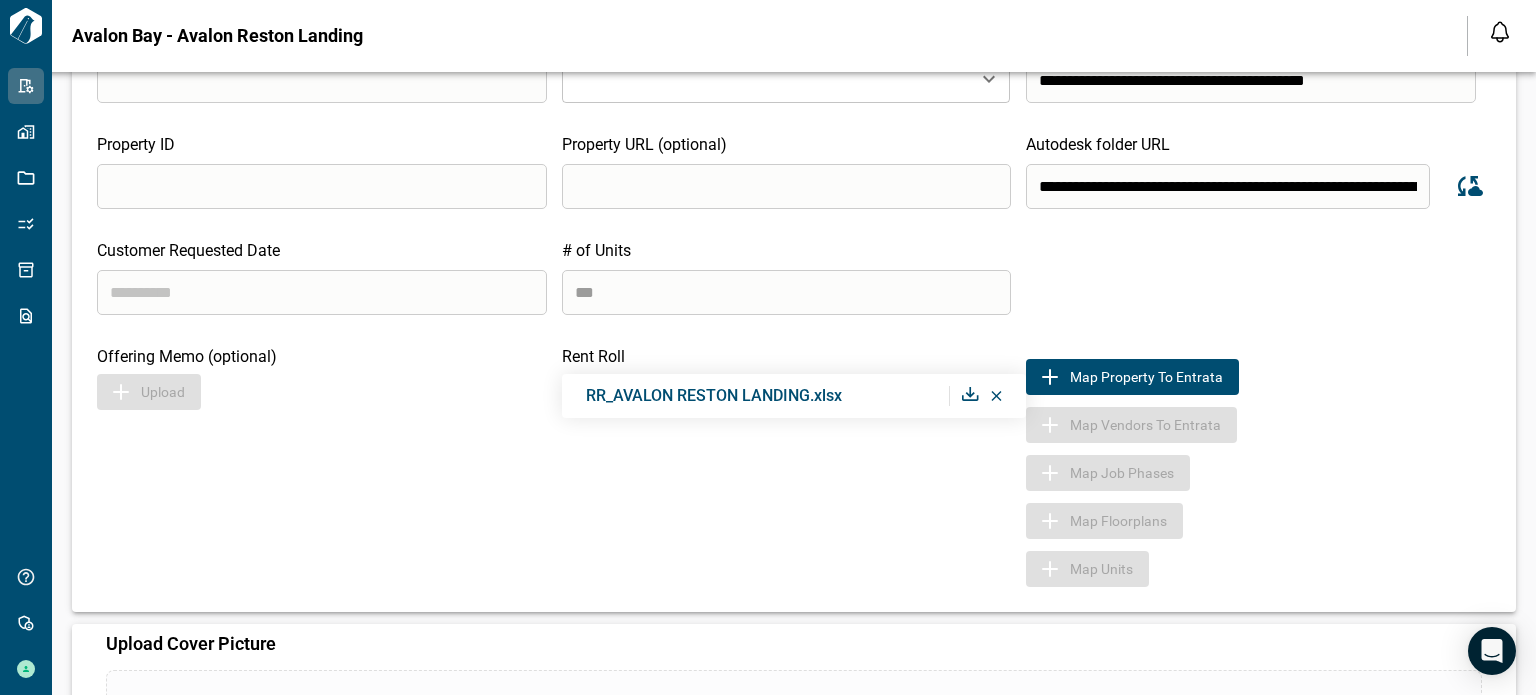 paste on "********" 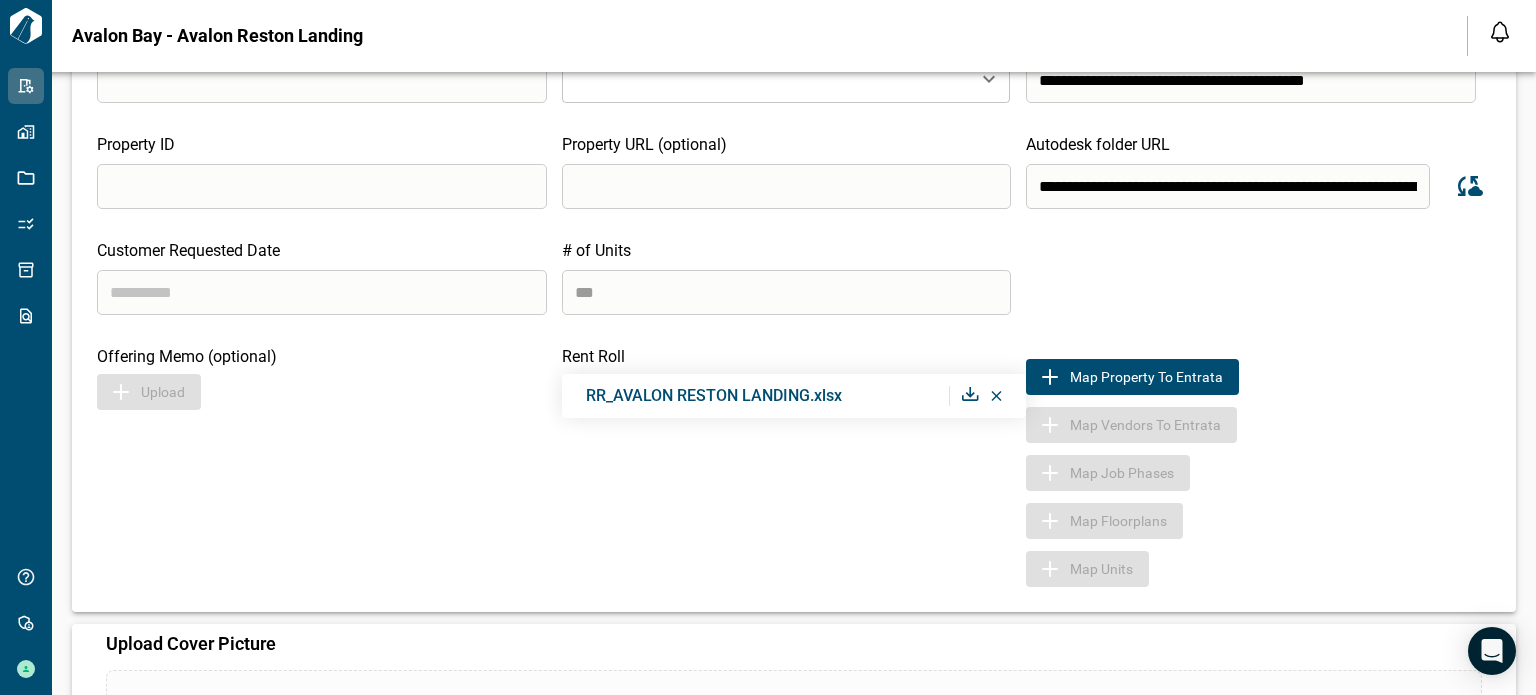 type on "********" 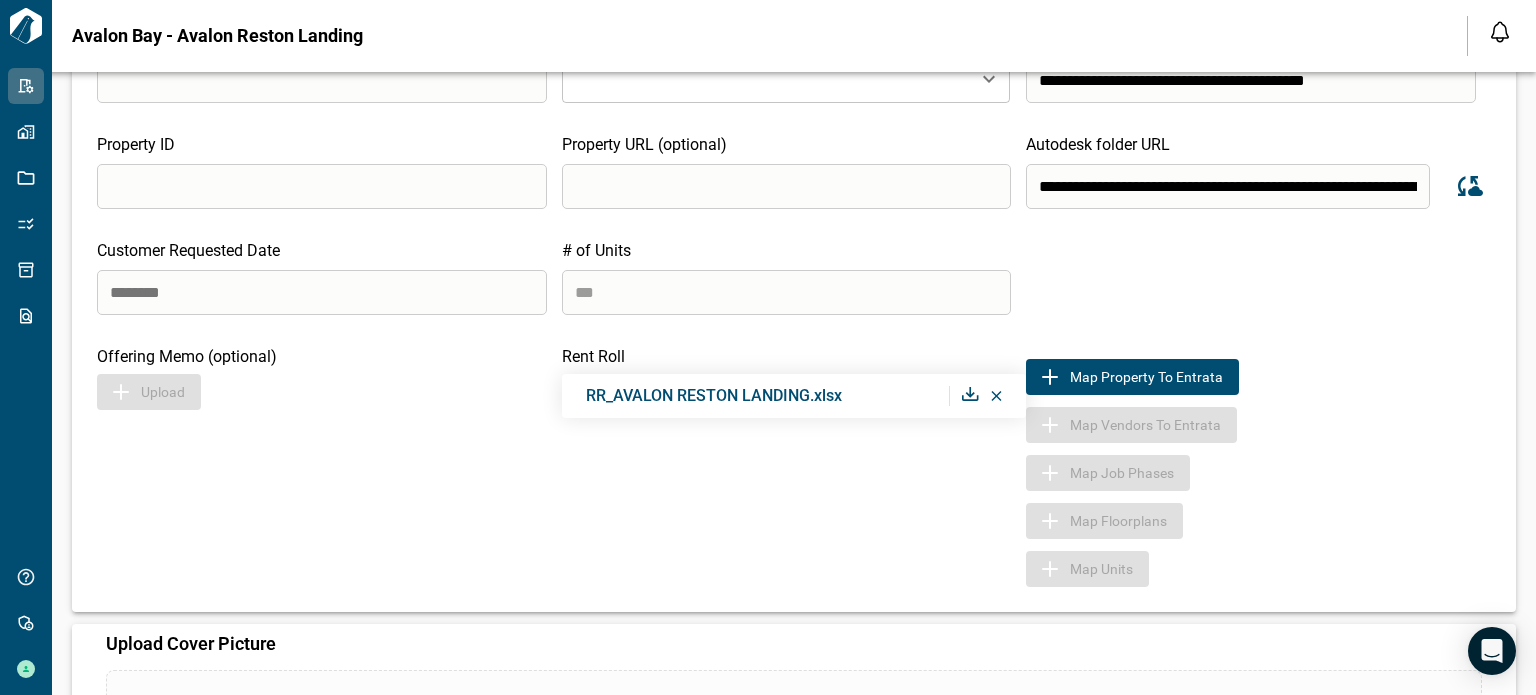 scroll, scrollTop: 72, scrollLeft: 0, axis: vertical 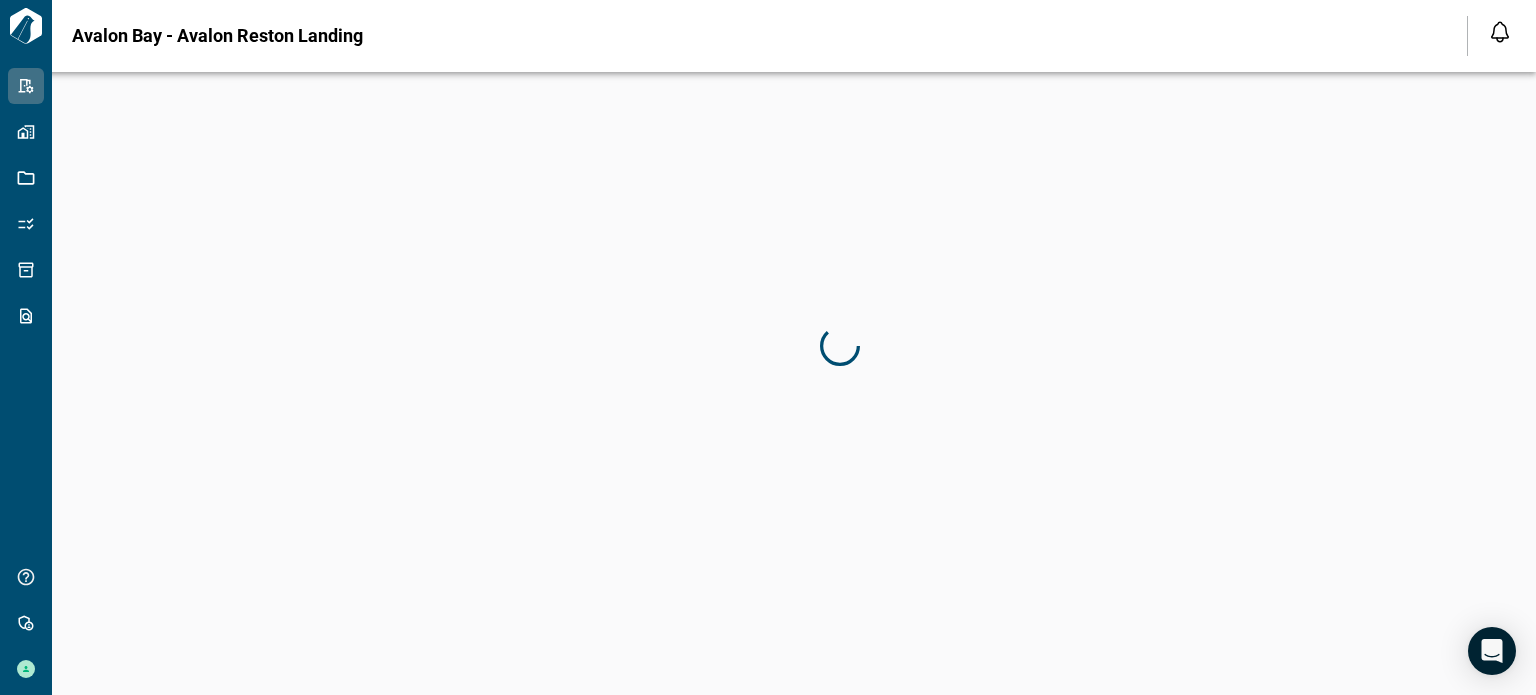 click at bounding box center (840, 347) 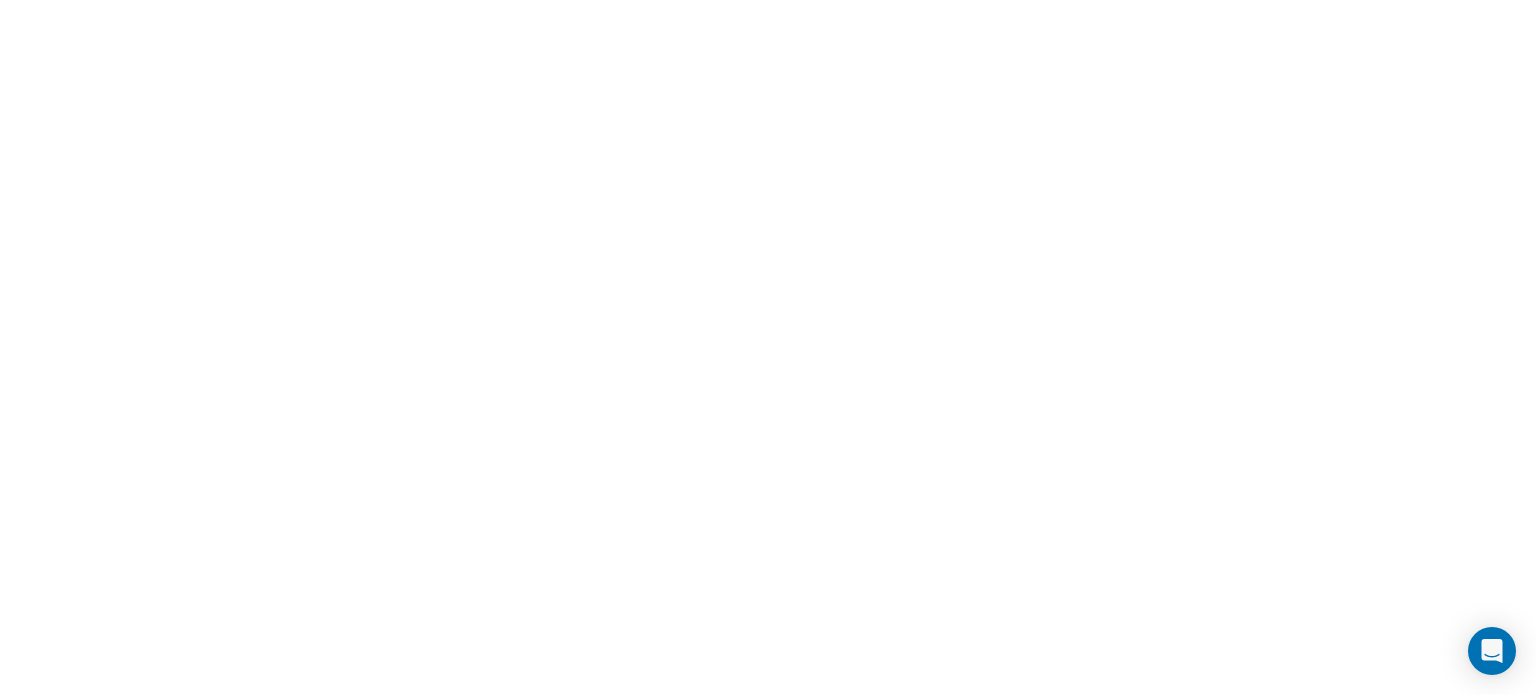 scroll, scrollTop: 0, scrollLeft: 0, axis: both 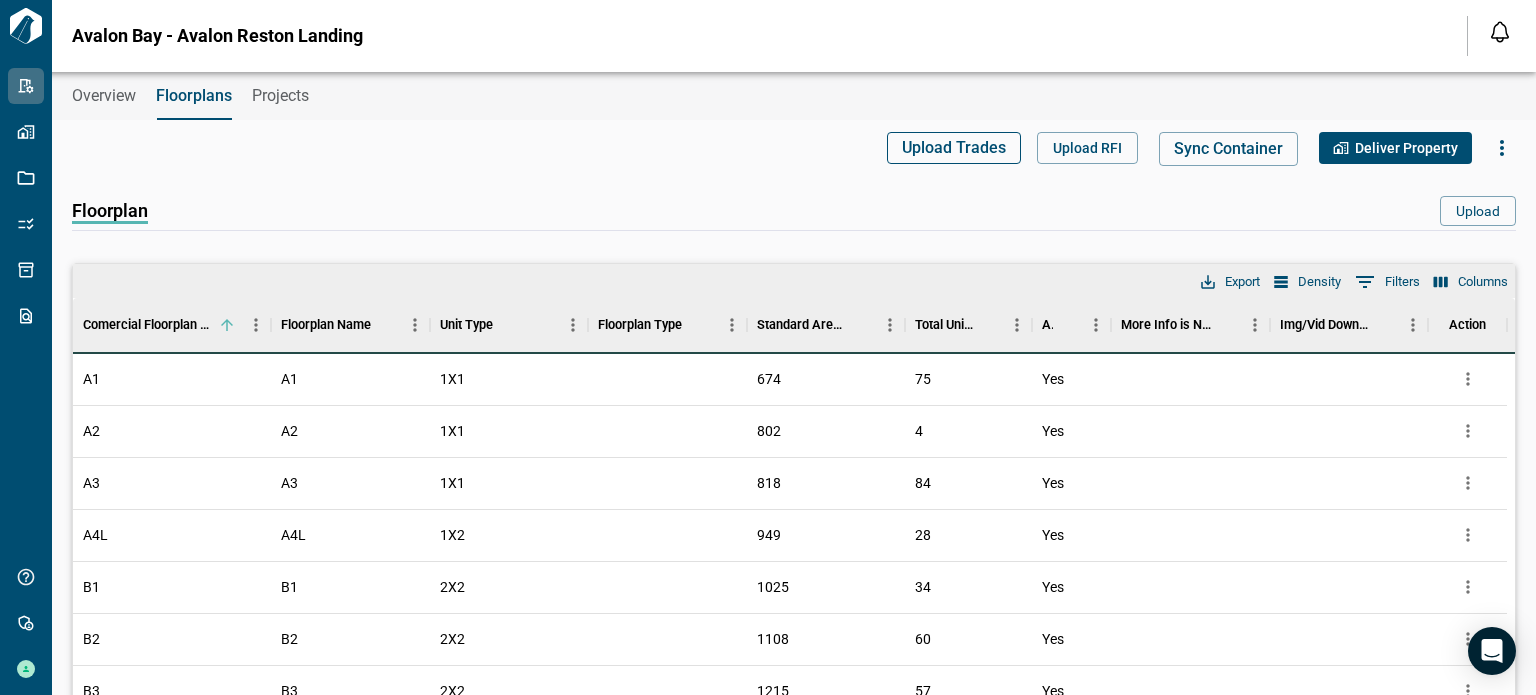 click on "Upload Trades" at bounding box center [954, 148] 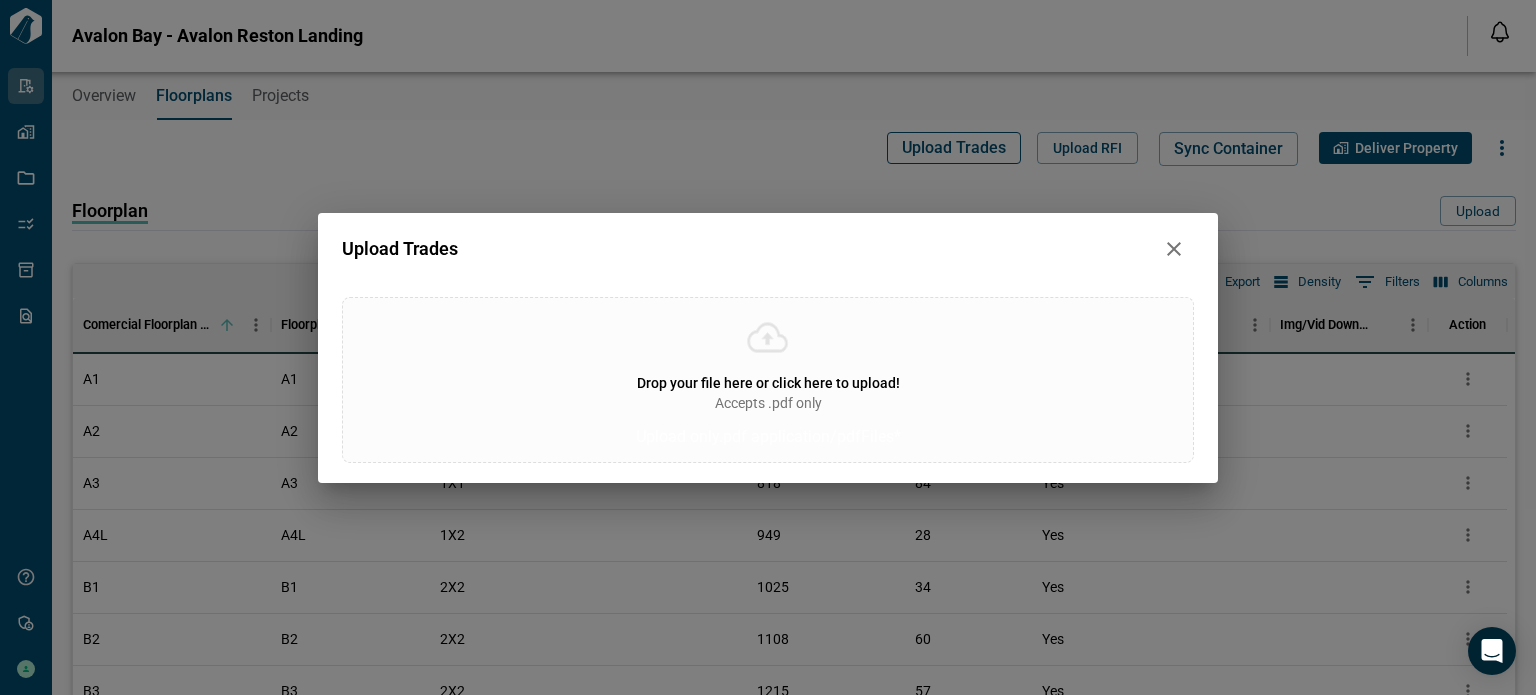 click on "Upload Trades Drop your file here or click here to upload! Accepts .pdf only Upload only  .pdf application/pdf  Files*" at bounding box center [768, 347] 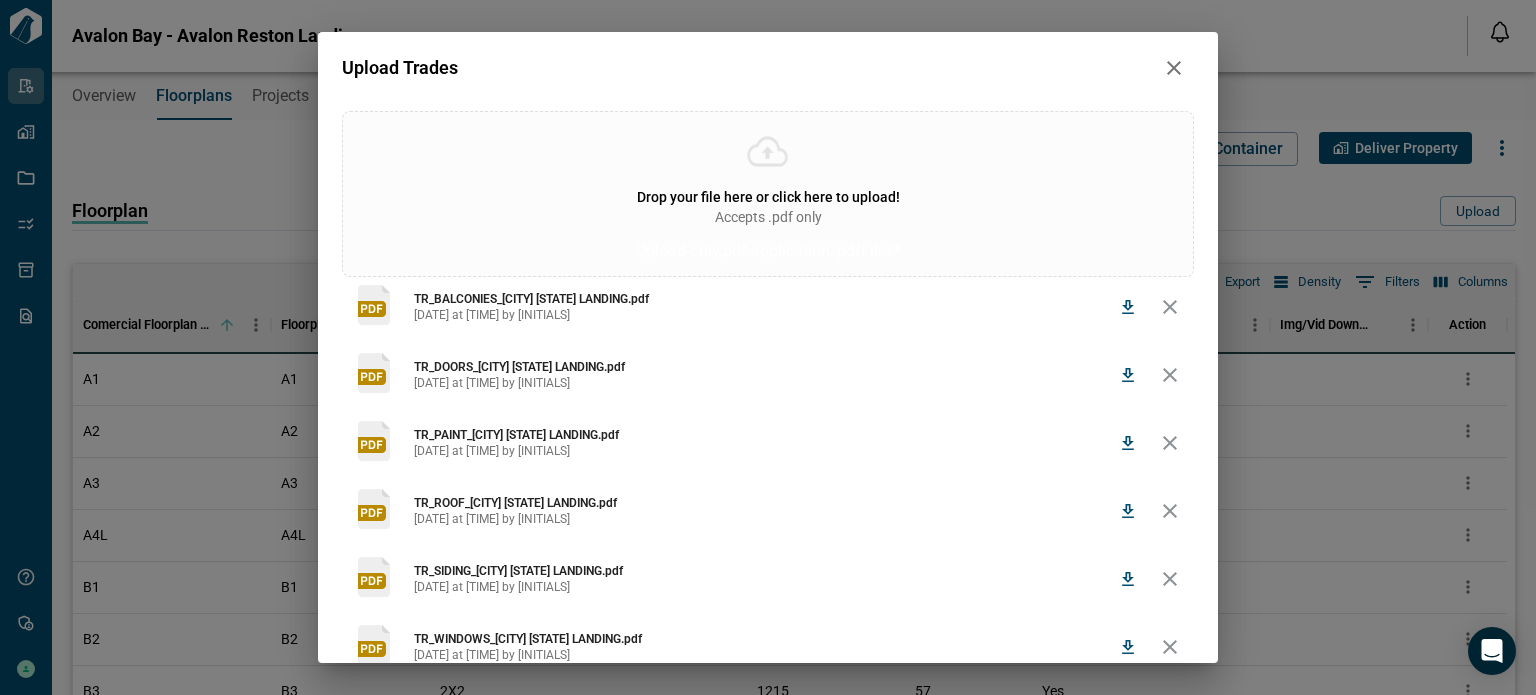 scroll, scrollTop: 0, scrollLeft: 0, axis: both 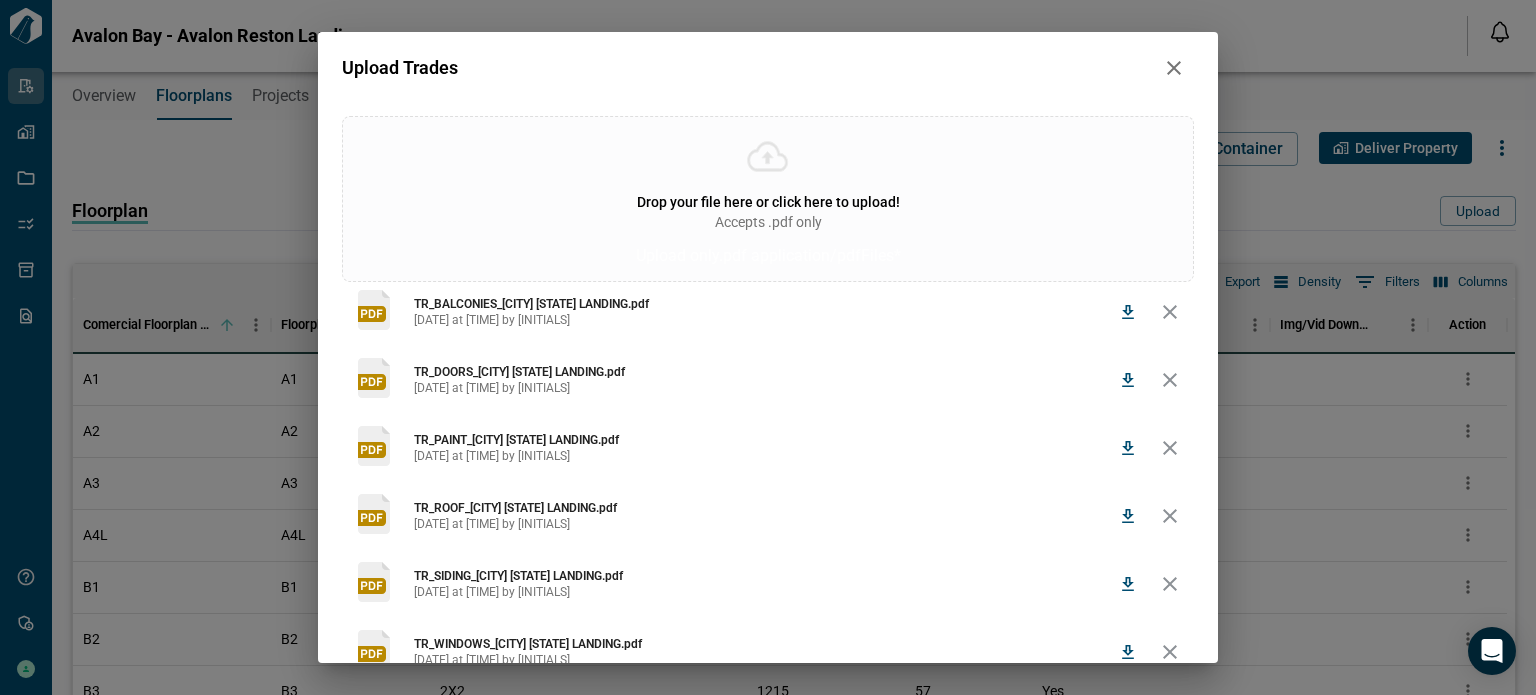 click 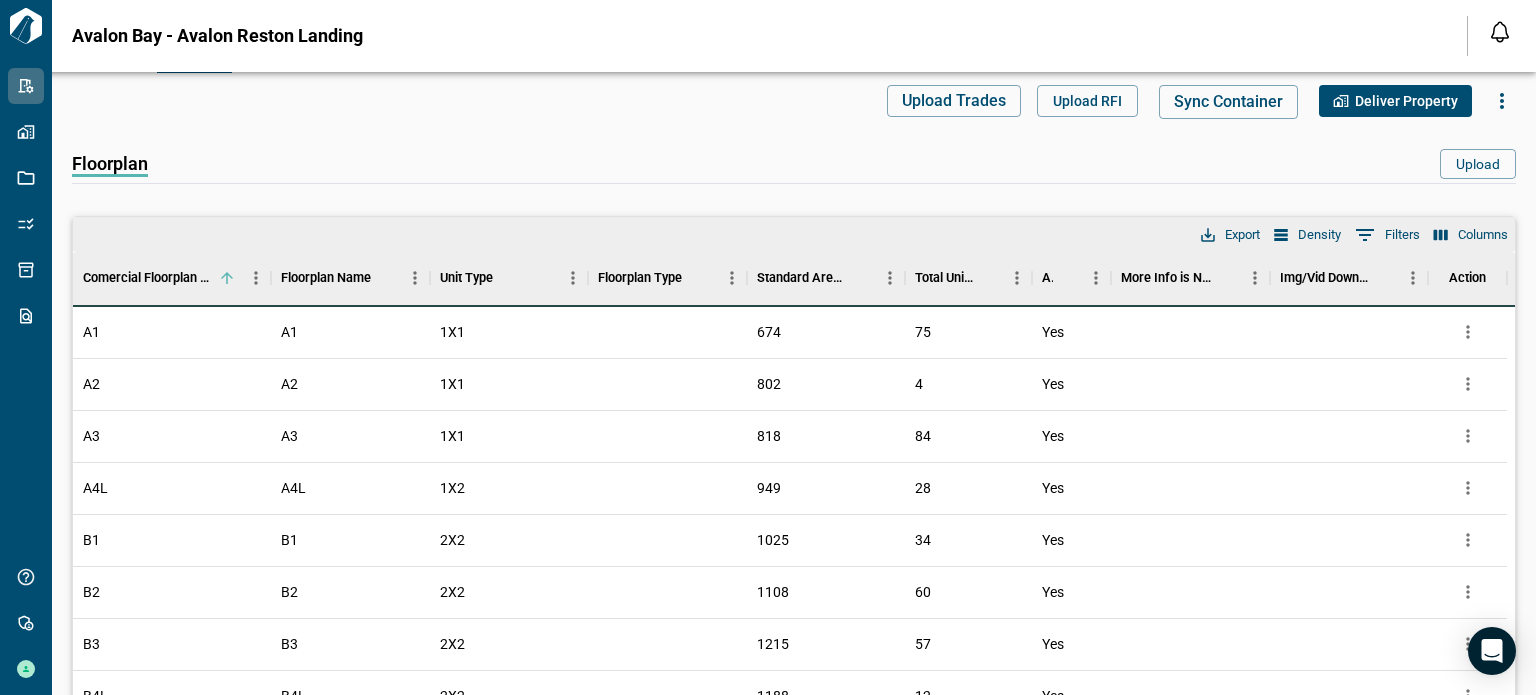 scroll, scrollTop: 0, scrollLeft: 0, axis: both 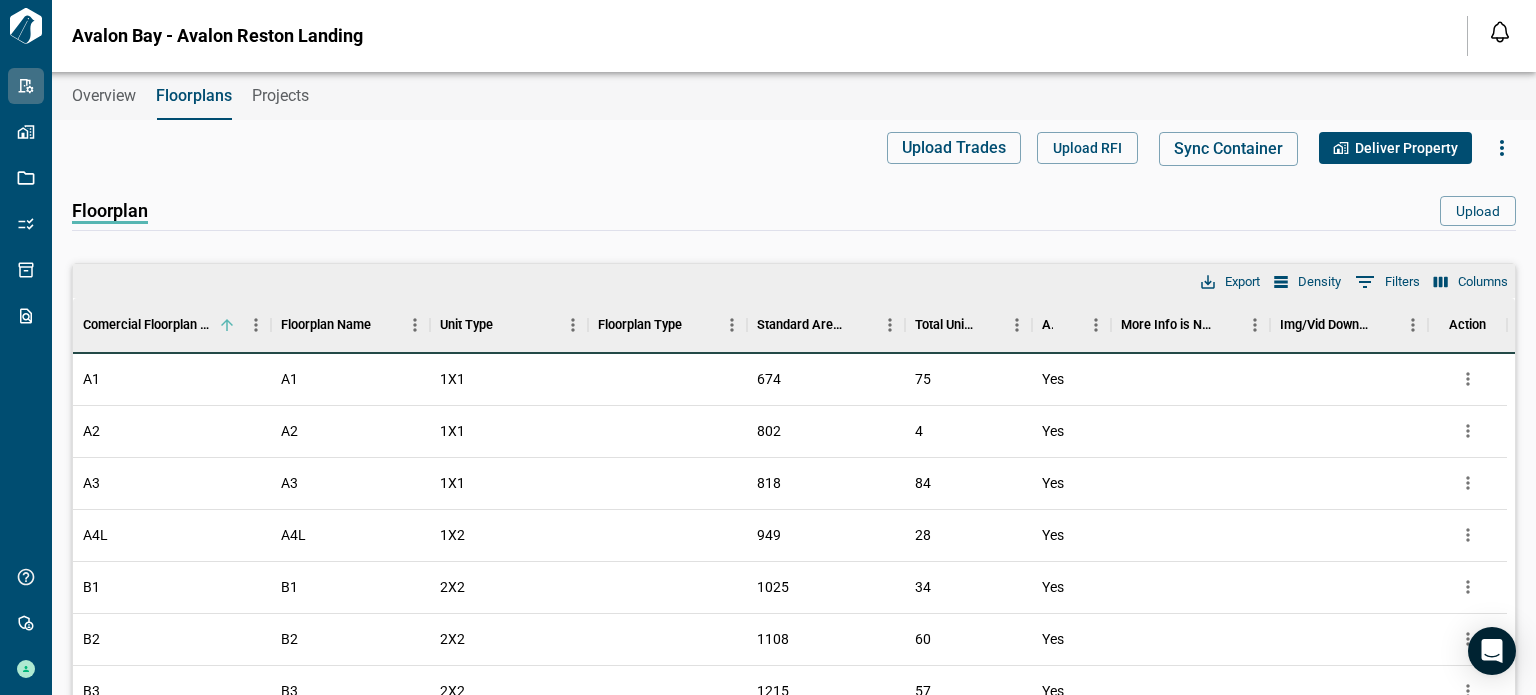 click on "Overview" at bounding box center [104, 96] 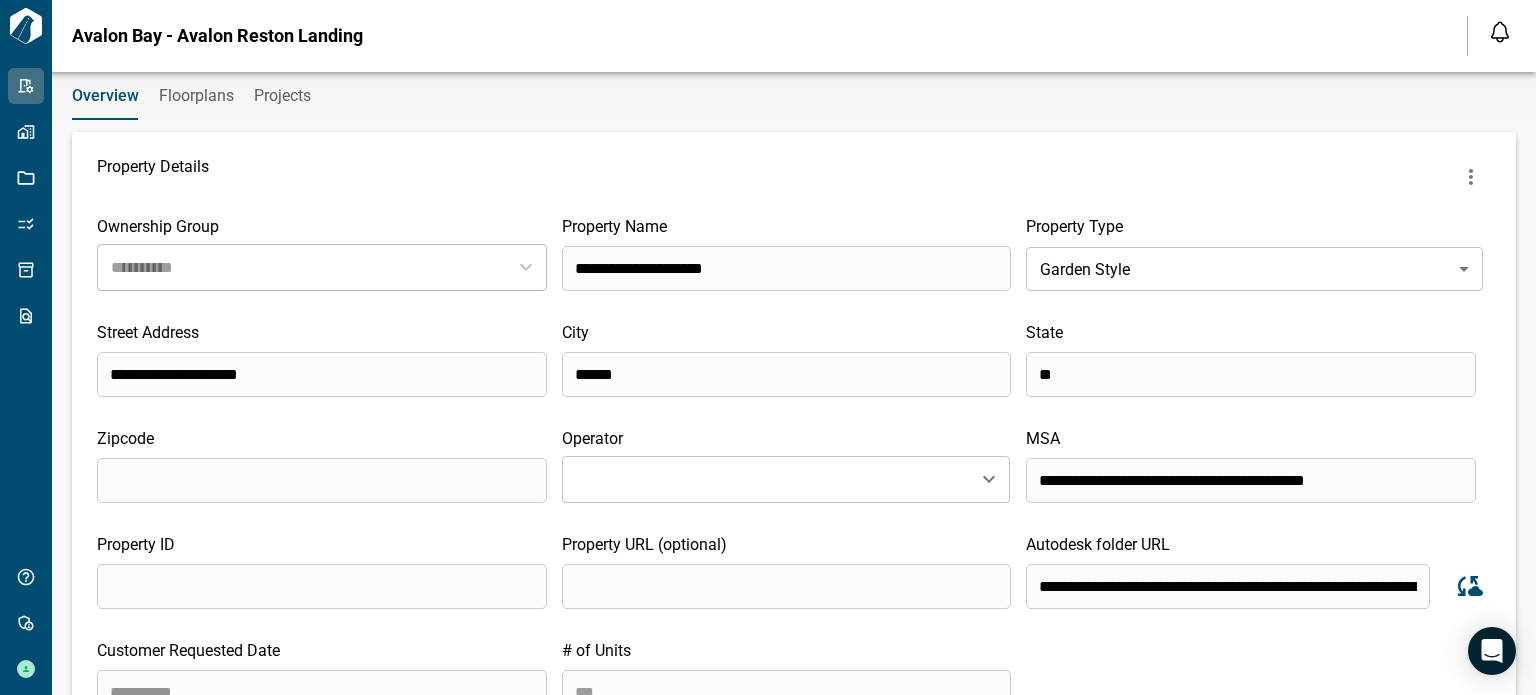 type on "**********" 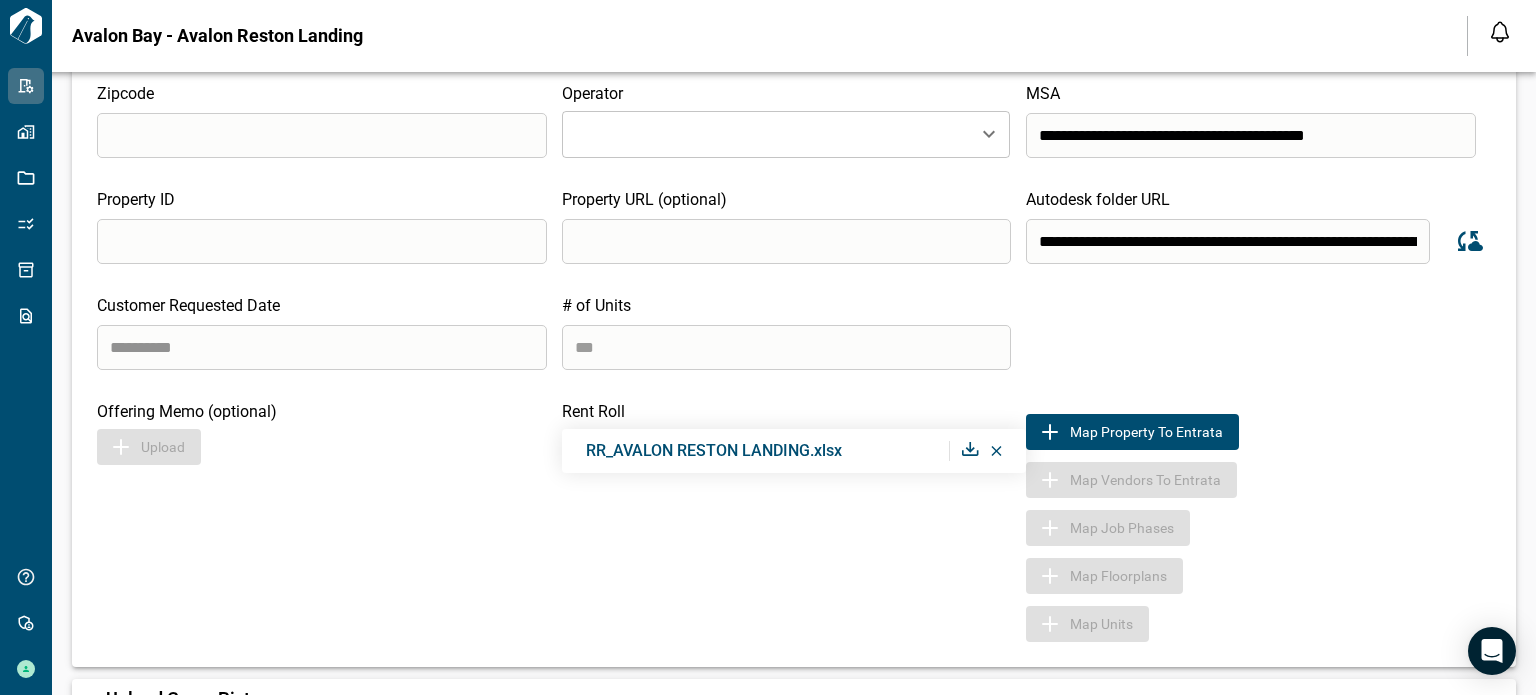scroll, scrollTop: 366, scrollLeft: 0, axis: vertical 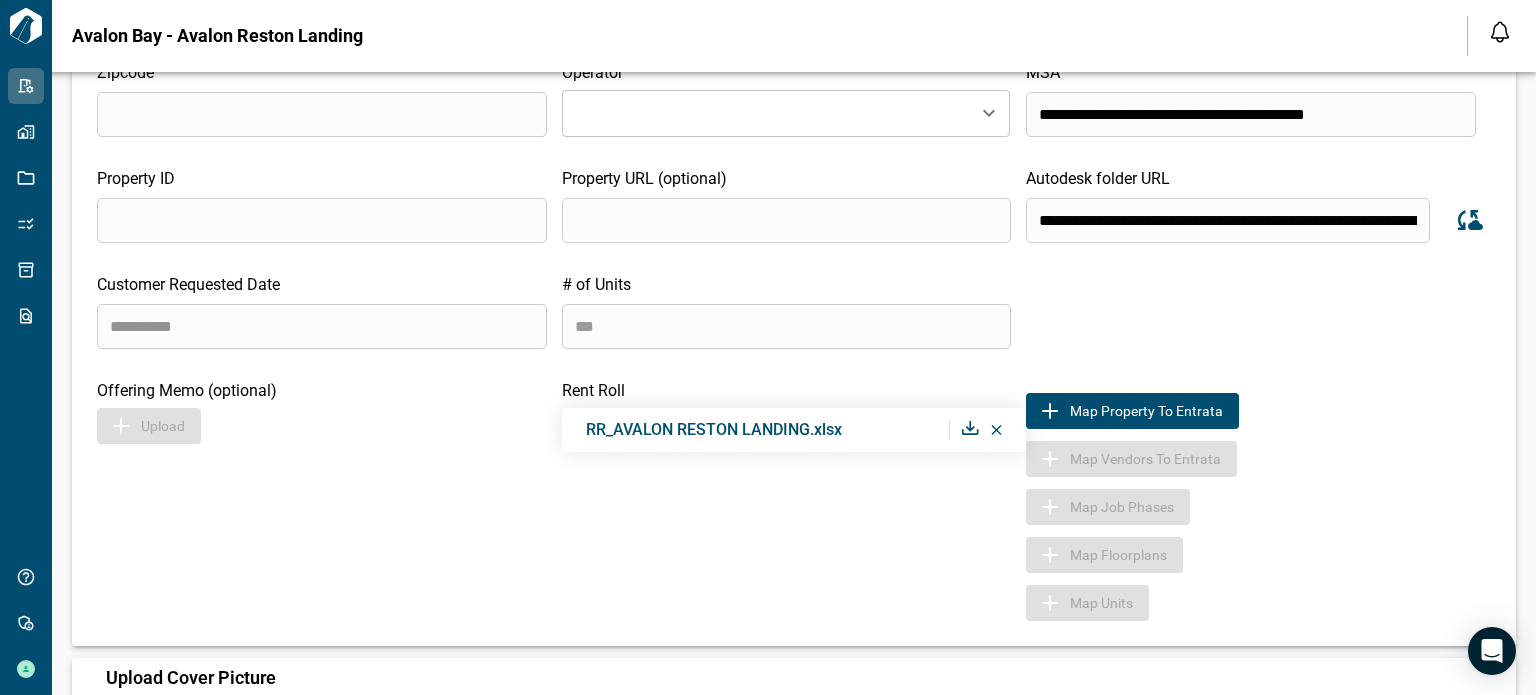 click at bounding box center (322, 326) 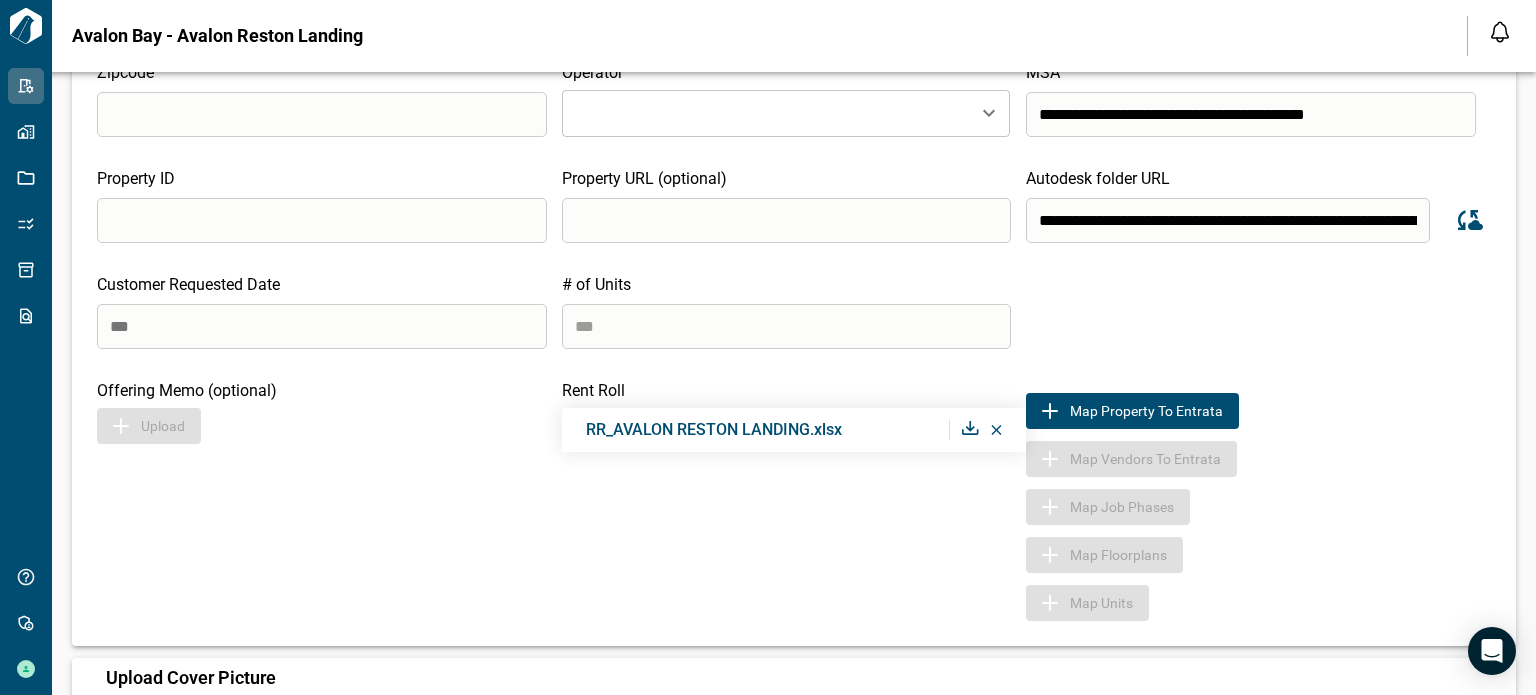 type on "****" 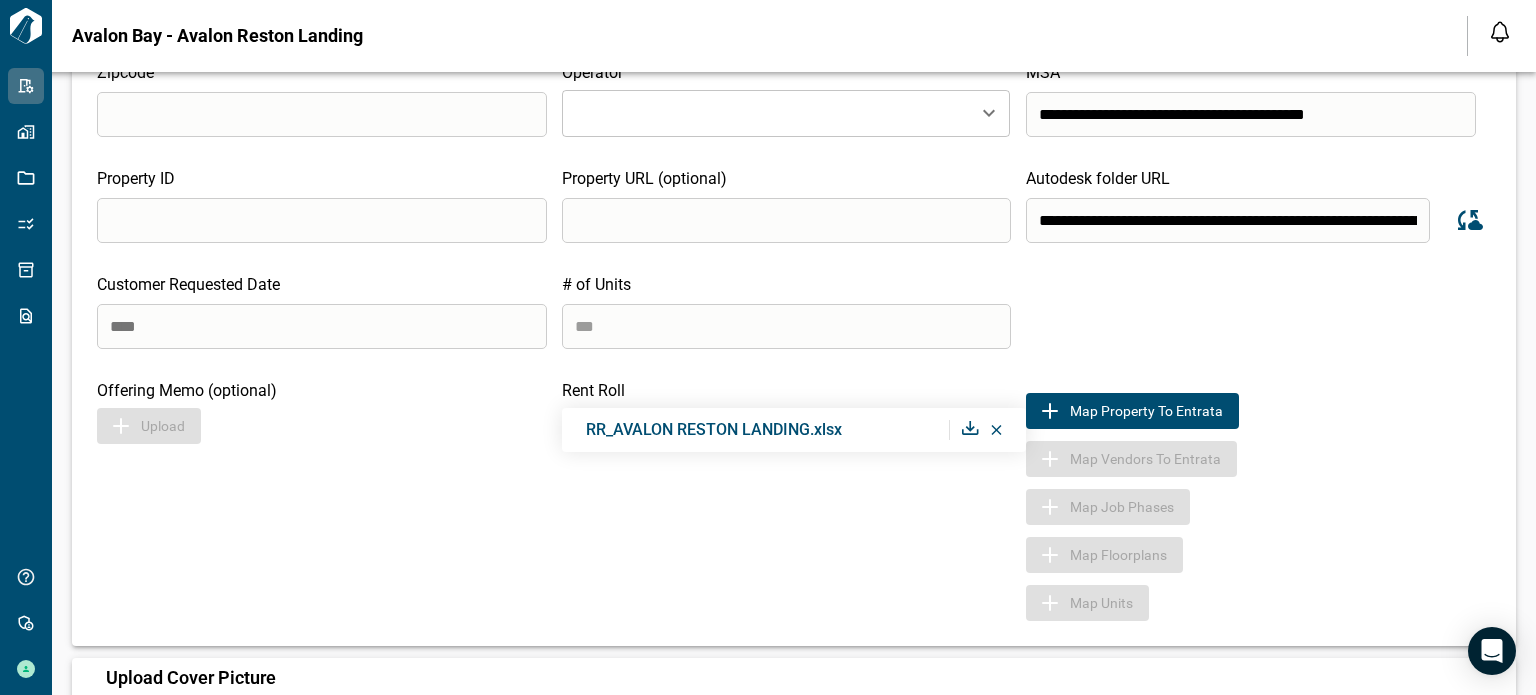 scroll, scrollTop: 72, scrollLeft: 0, axis: vertical 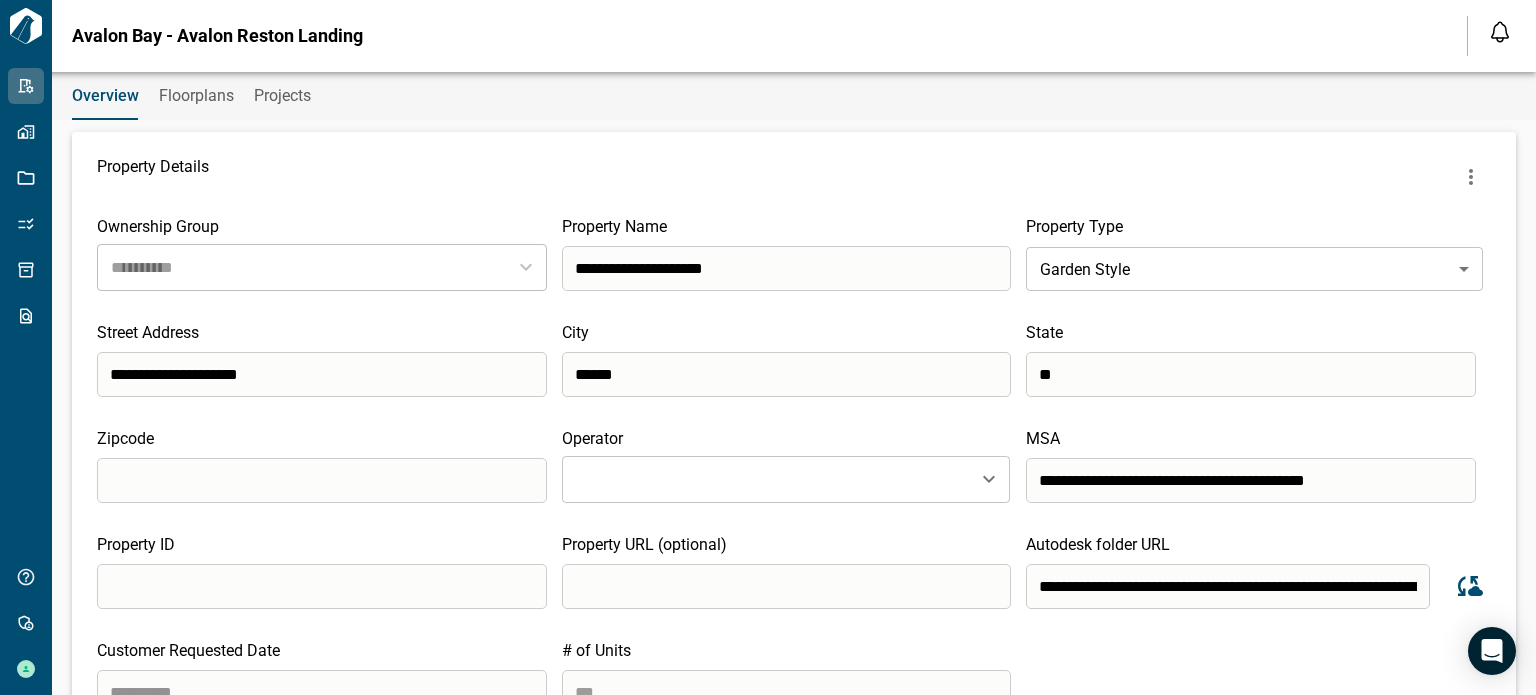 type on "**********" 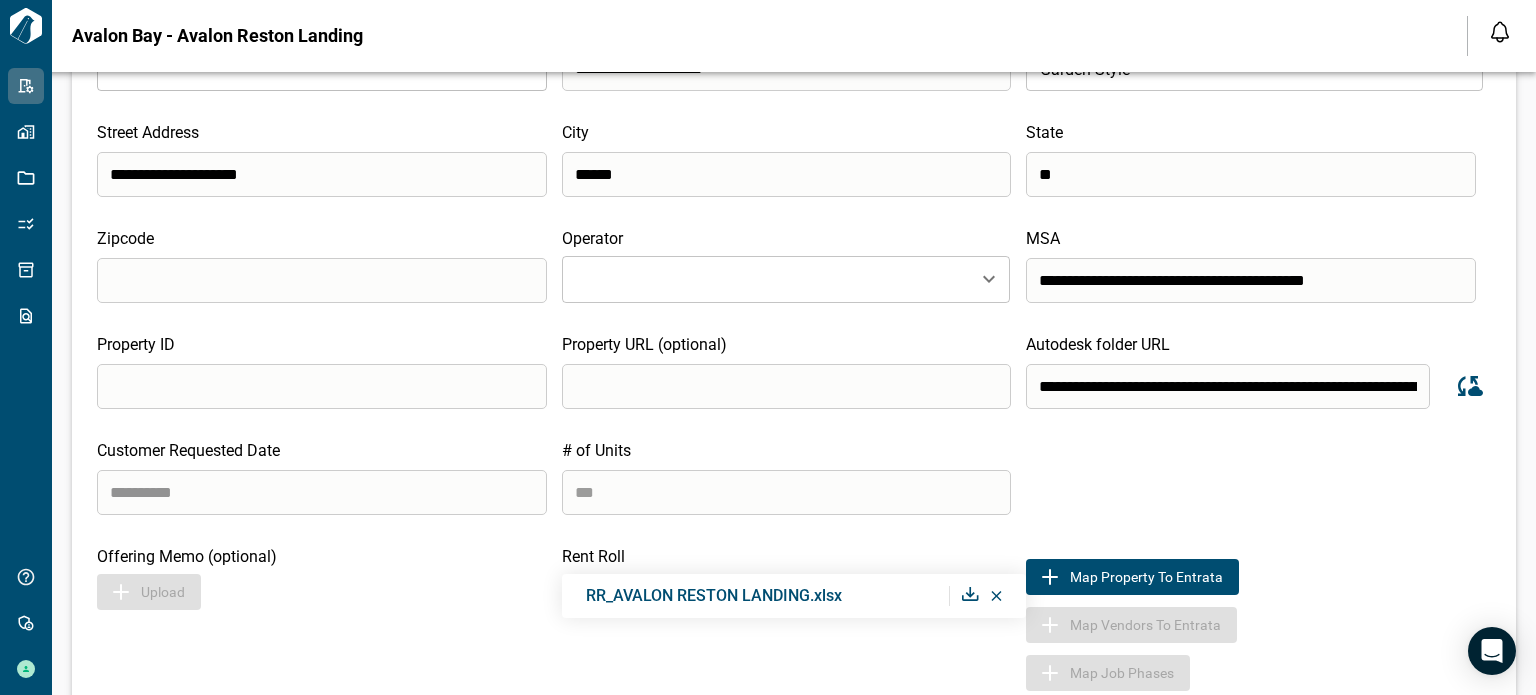 click at bounding box center (322, 492) 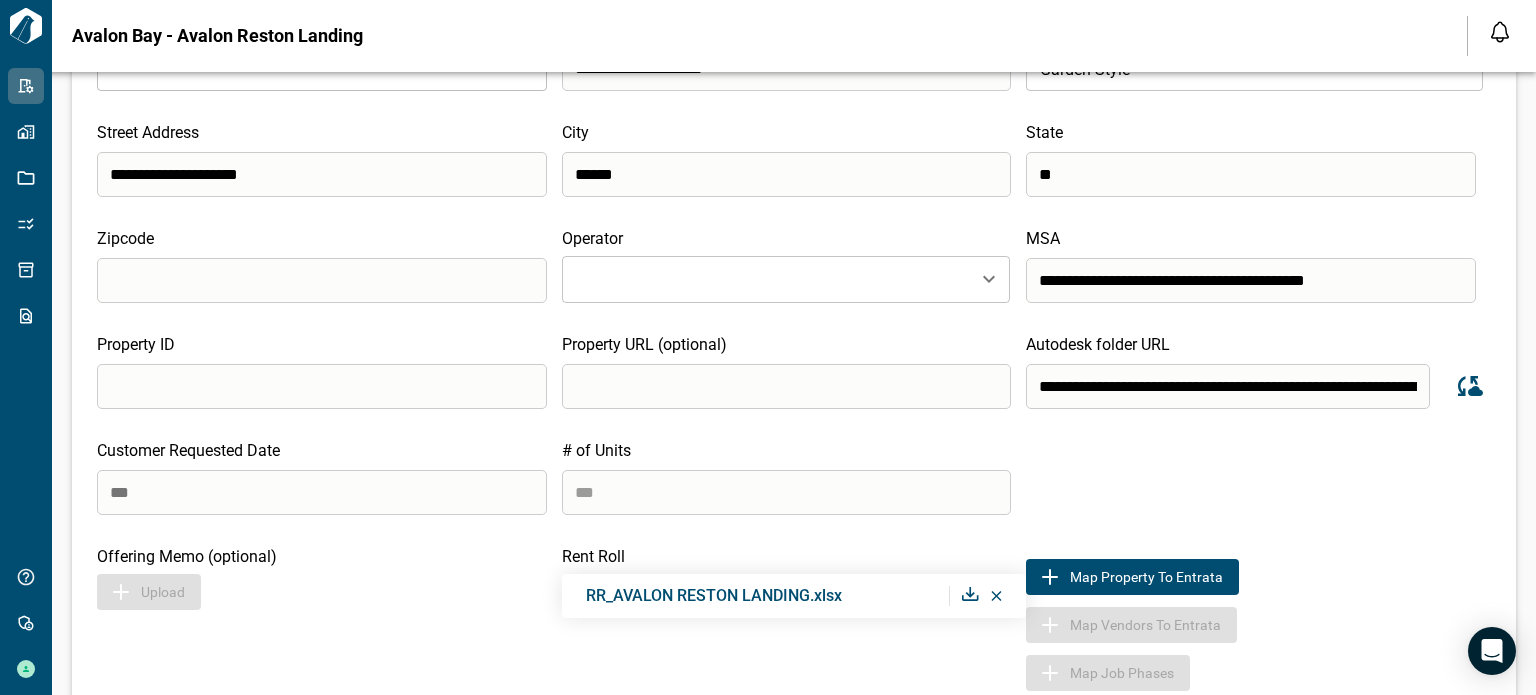 type on "****" 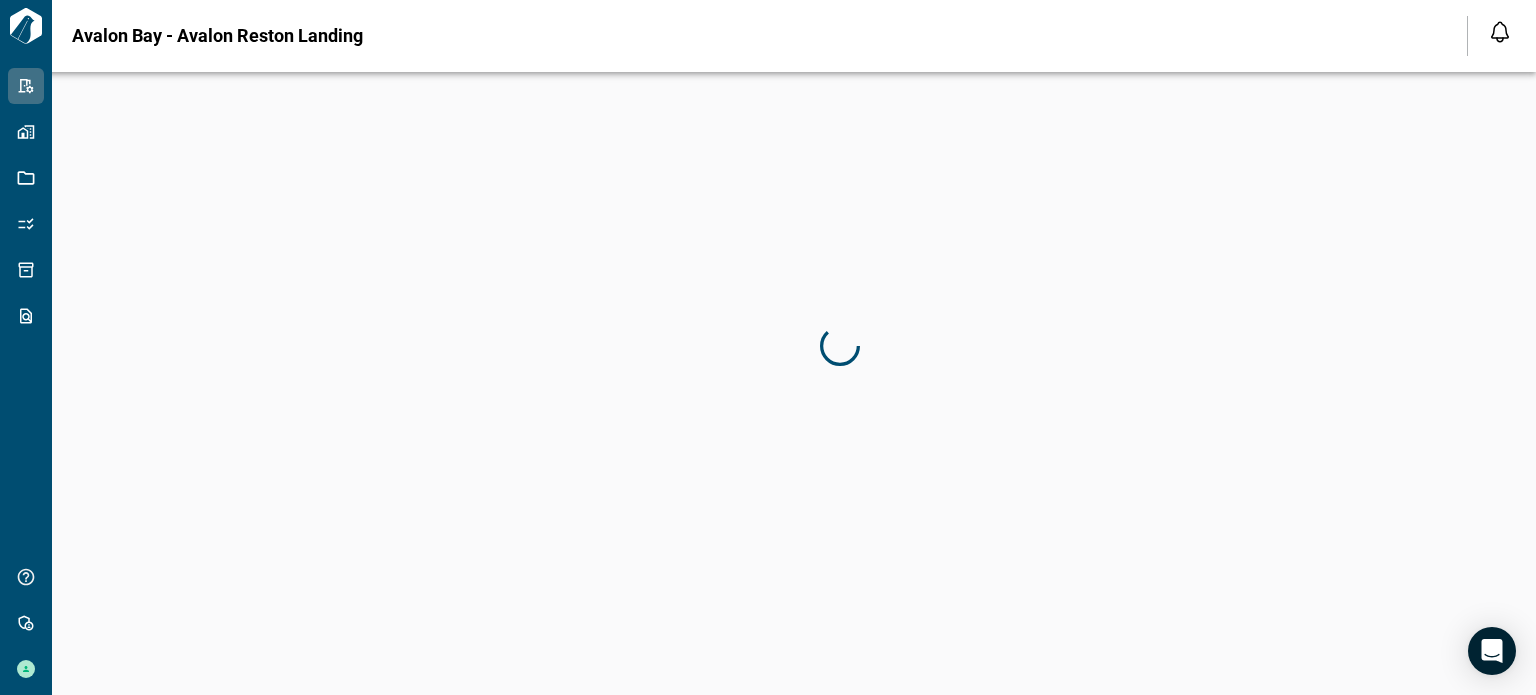 scroll, scrollTop: 72, scrollLeft: 0, axis: vertical 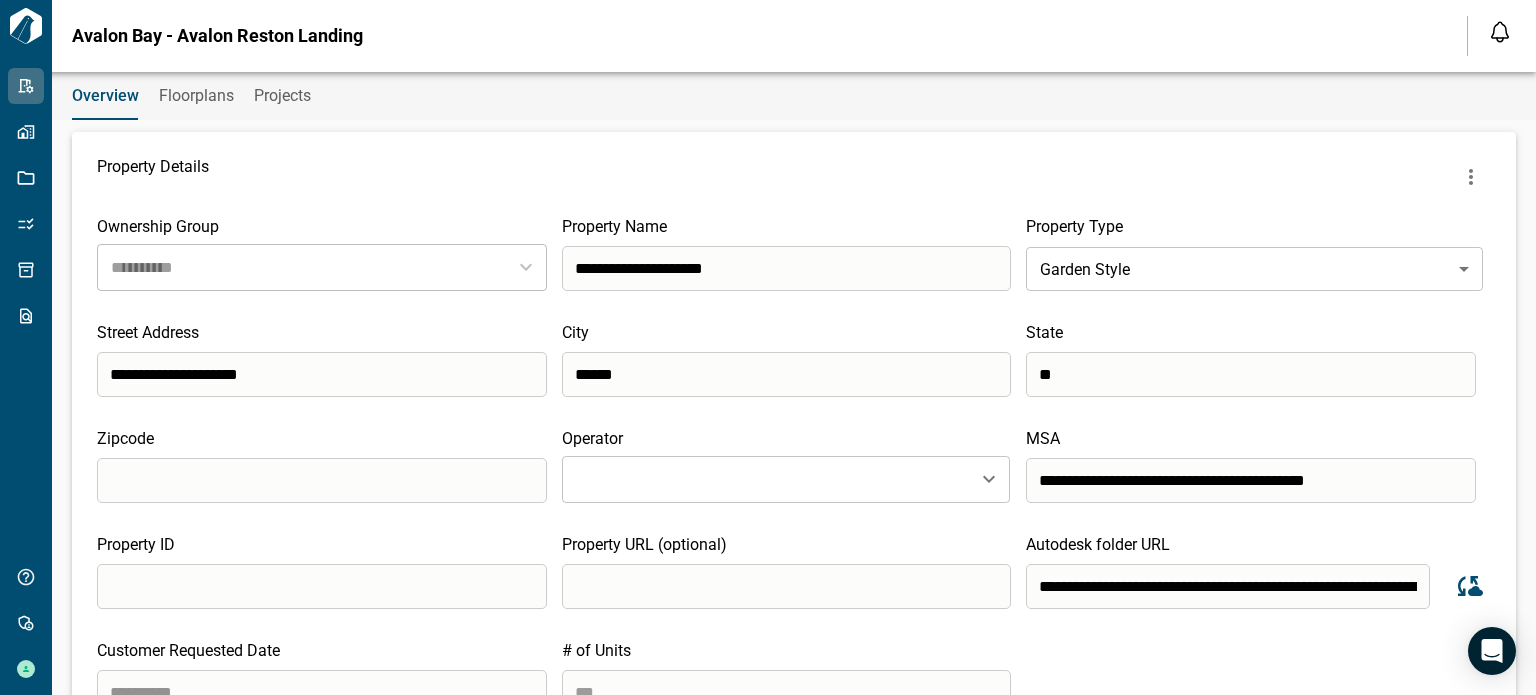 type on "**********" 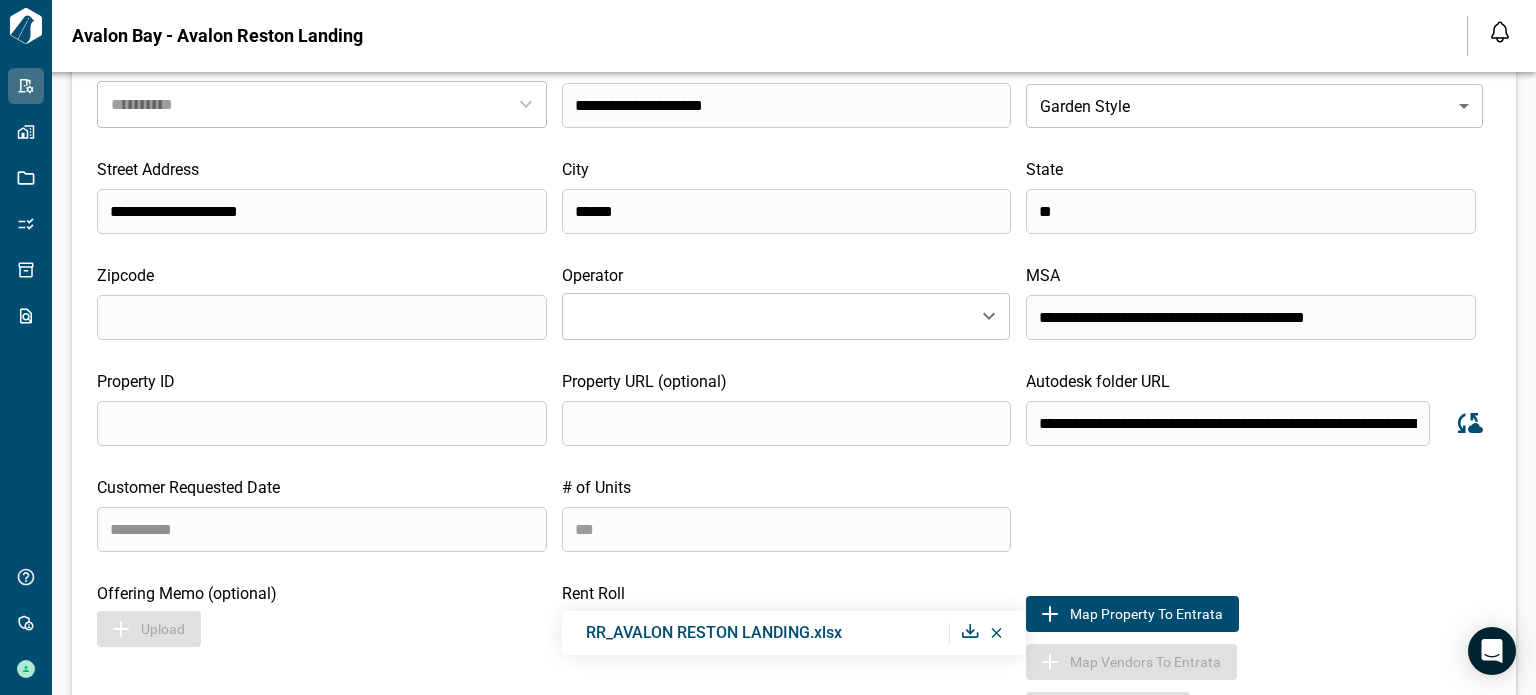 scroll, scrollTop: 200, scrollLeft: 0, axis: vertical 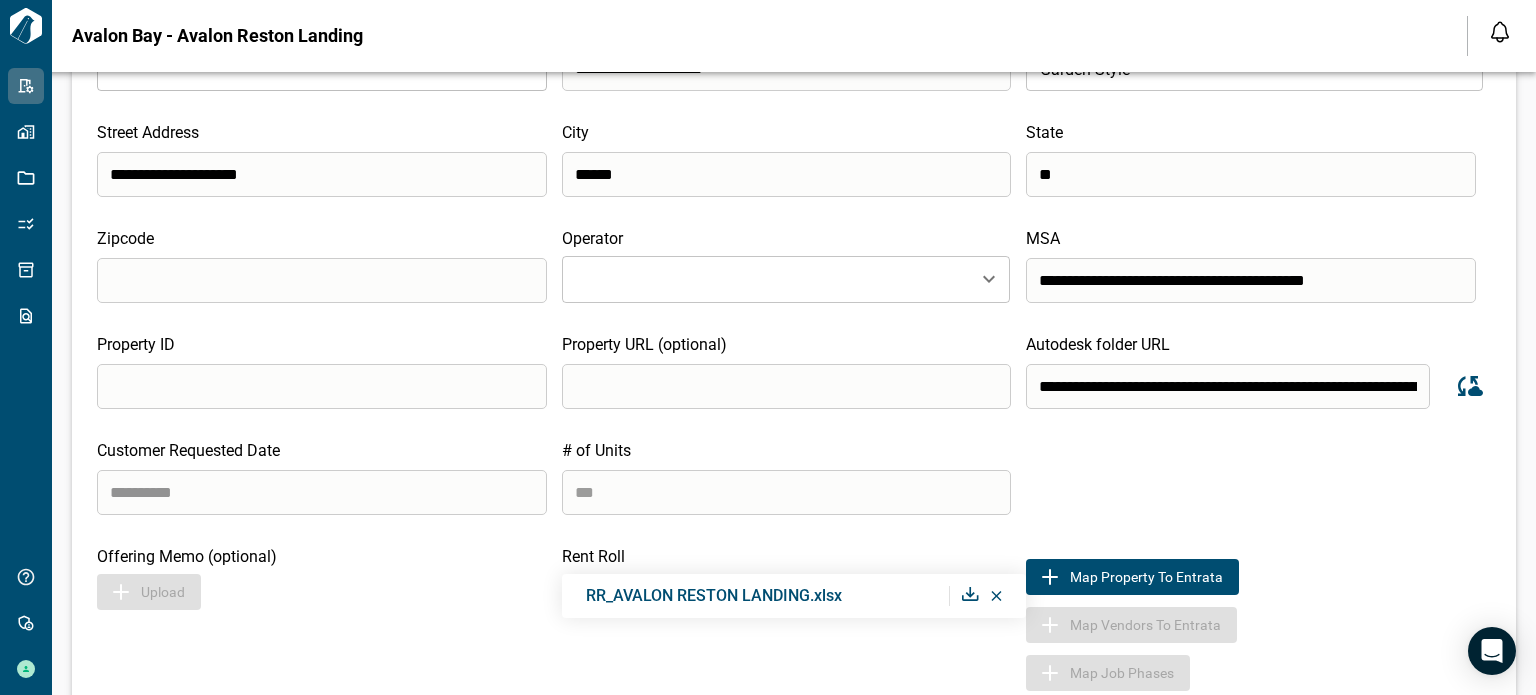 click at bounding box center (322, 492) 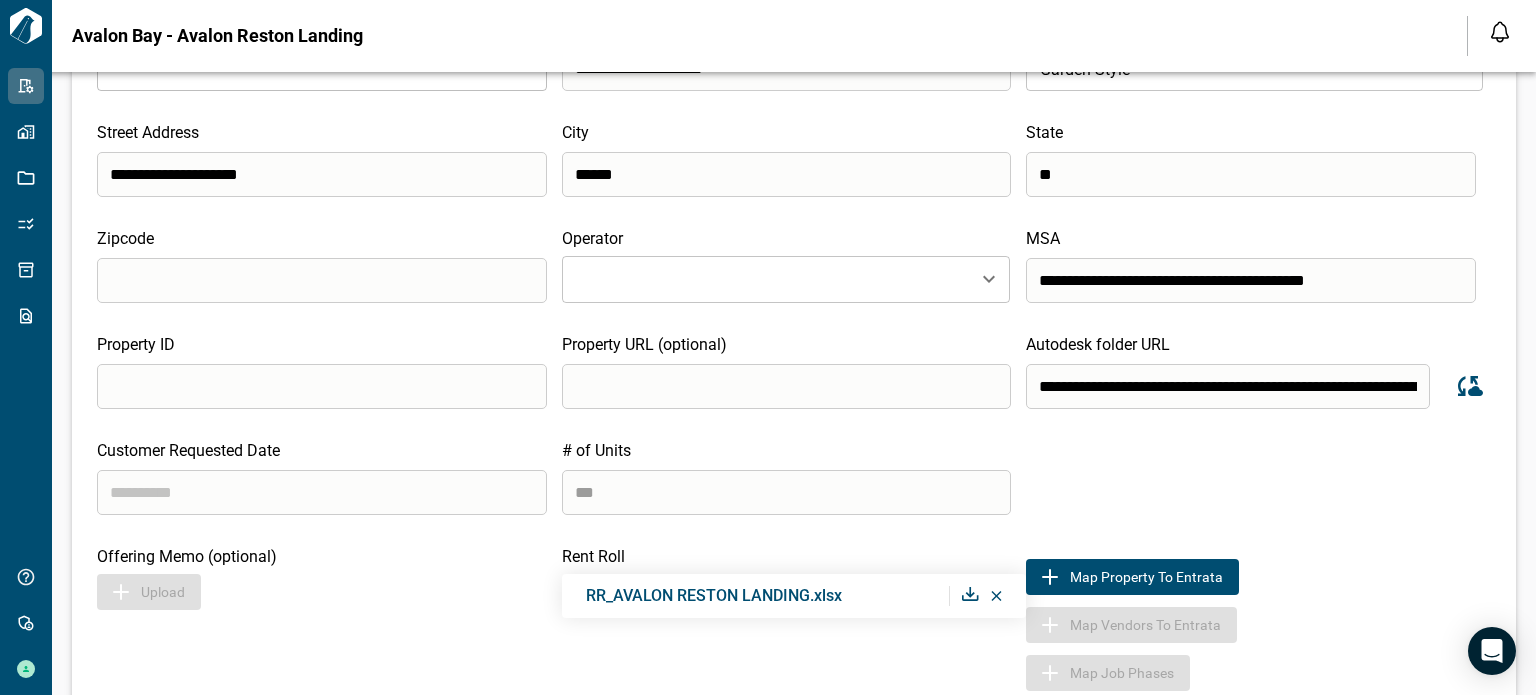 type on "*" 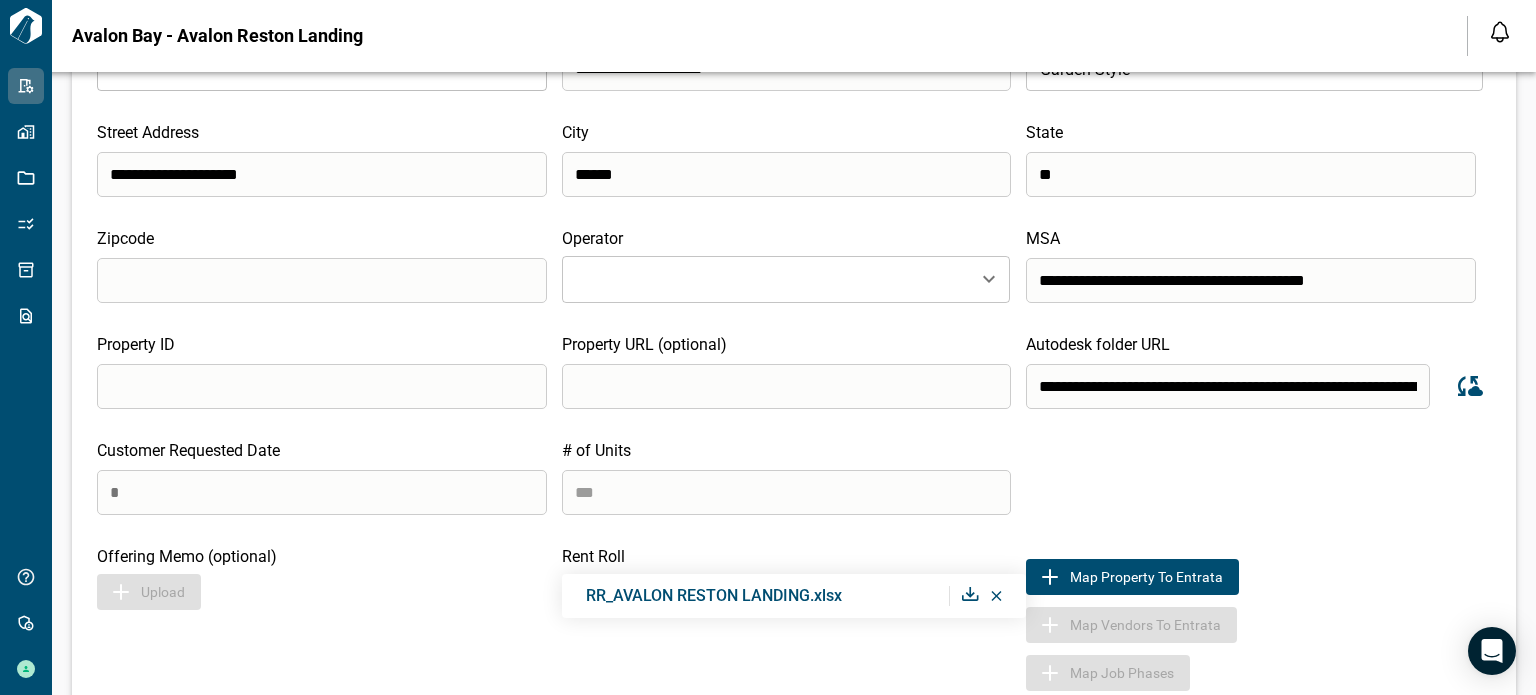scroll, scrollTop: 72, scrollLeft: 0, axis: vertical 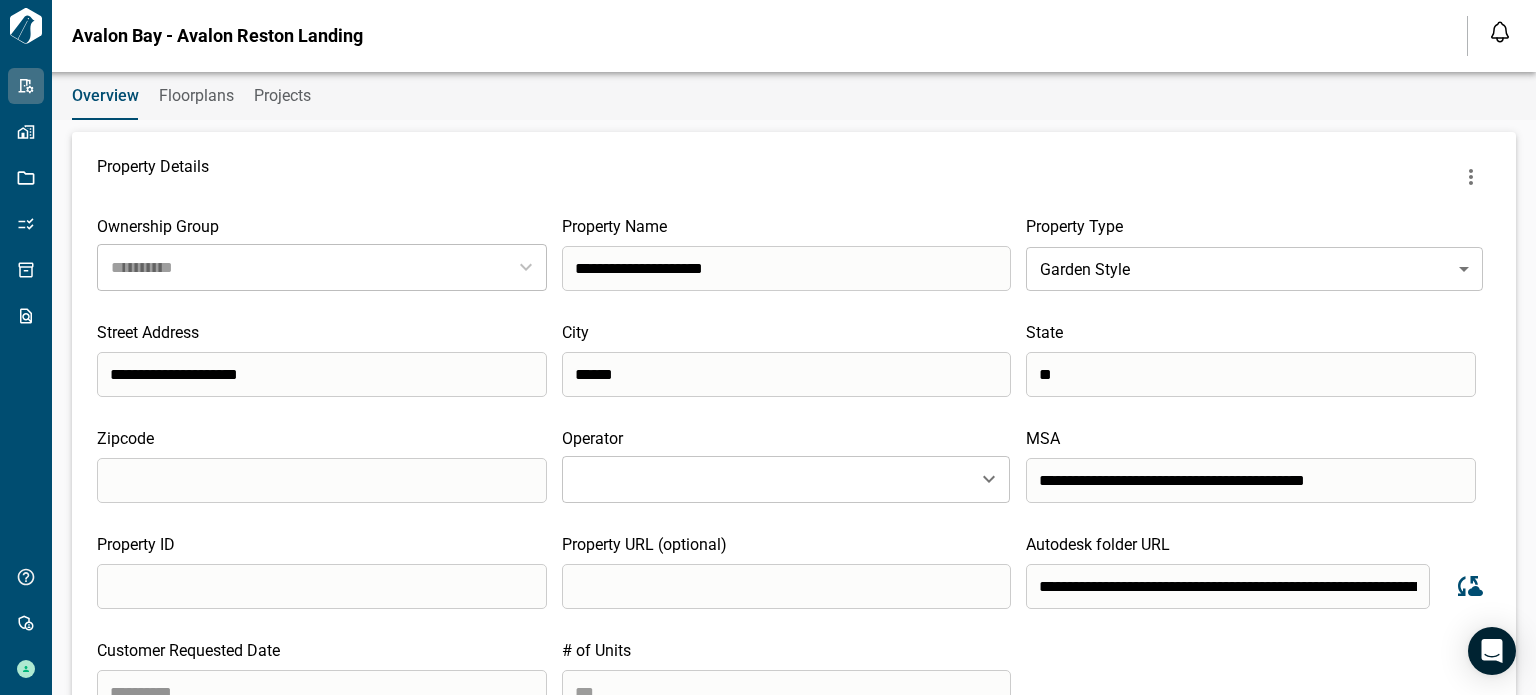 type on "**********" 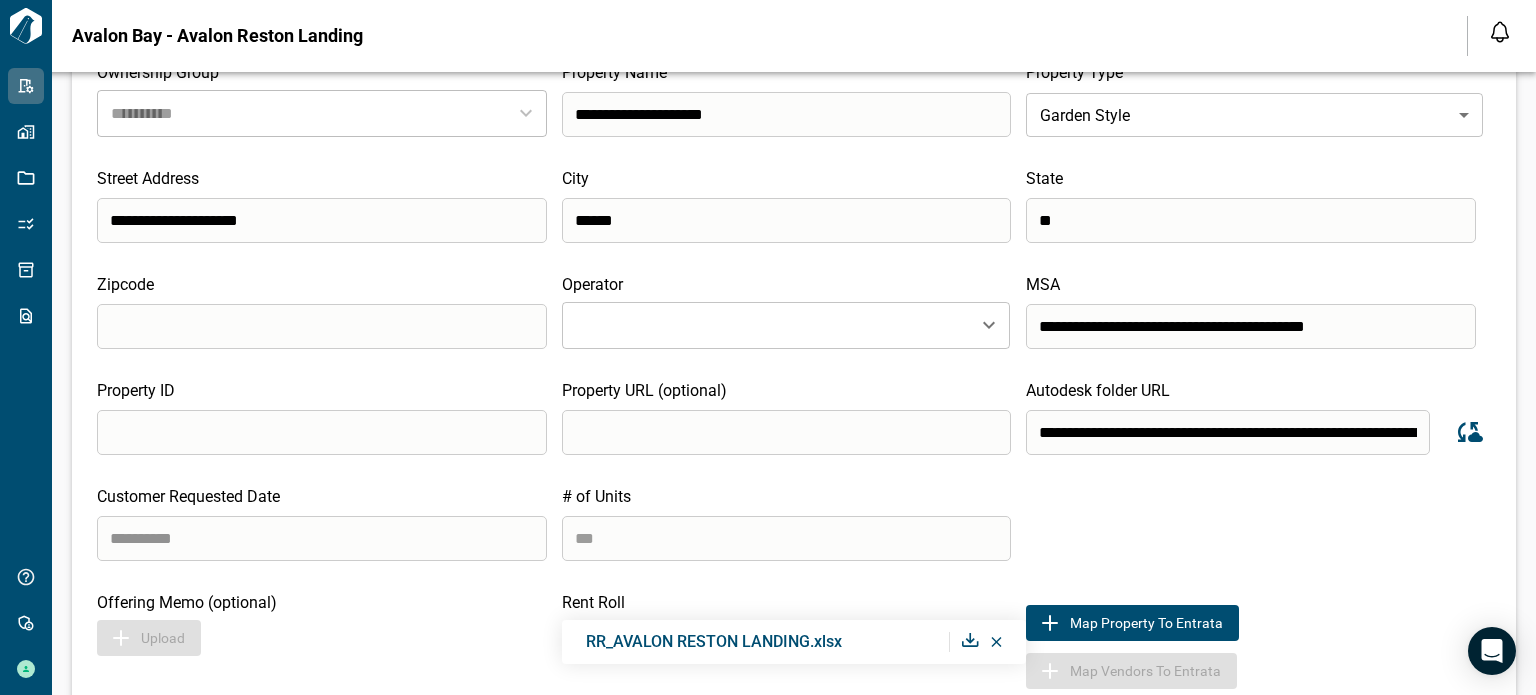 scroll, scrollTop: 0, scrollLeft: 0, axis: both 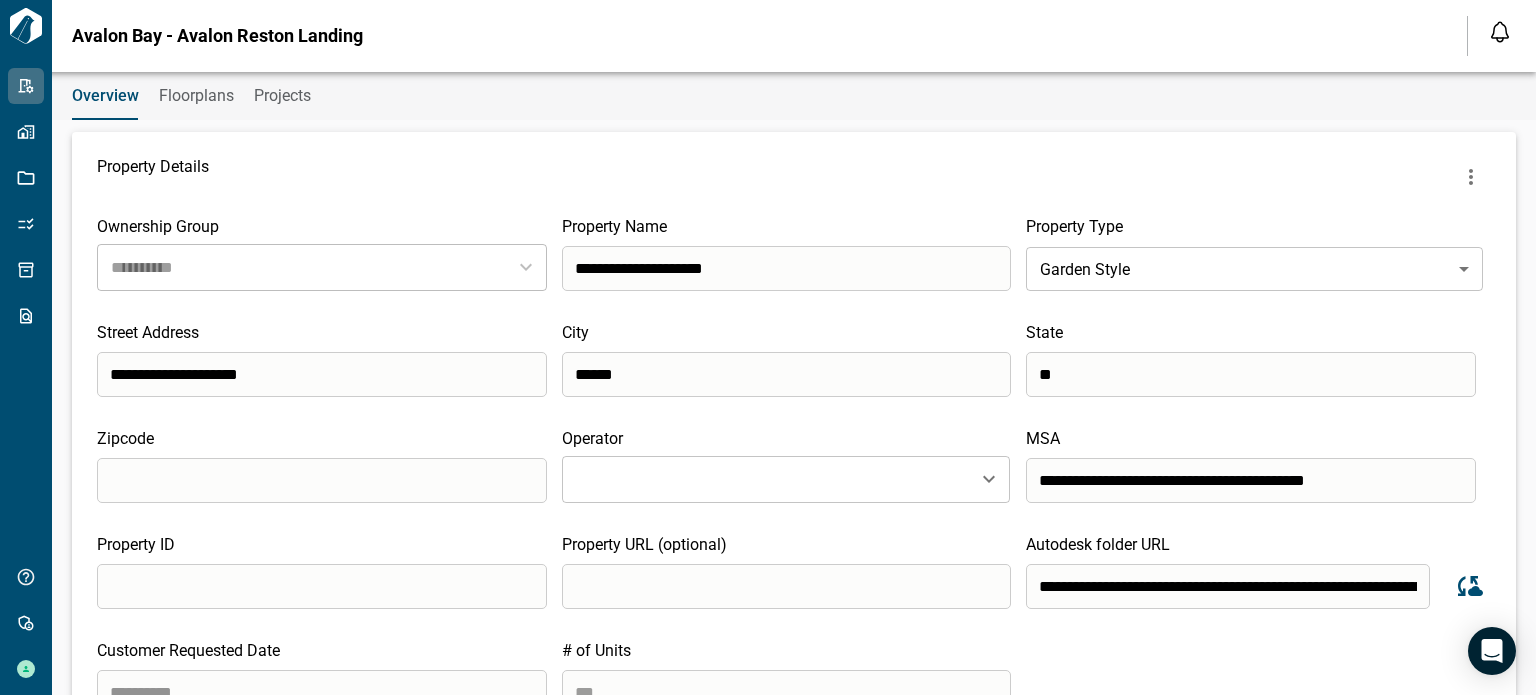 click on "Floorplans" at bounding box center (196, 96) 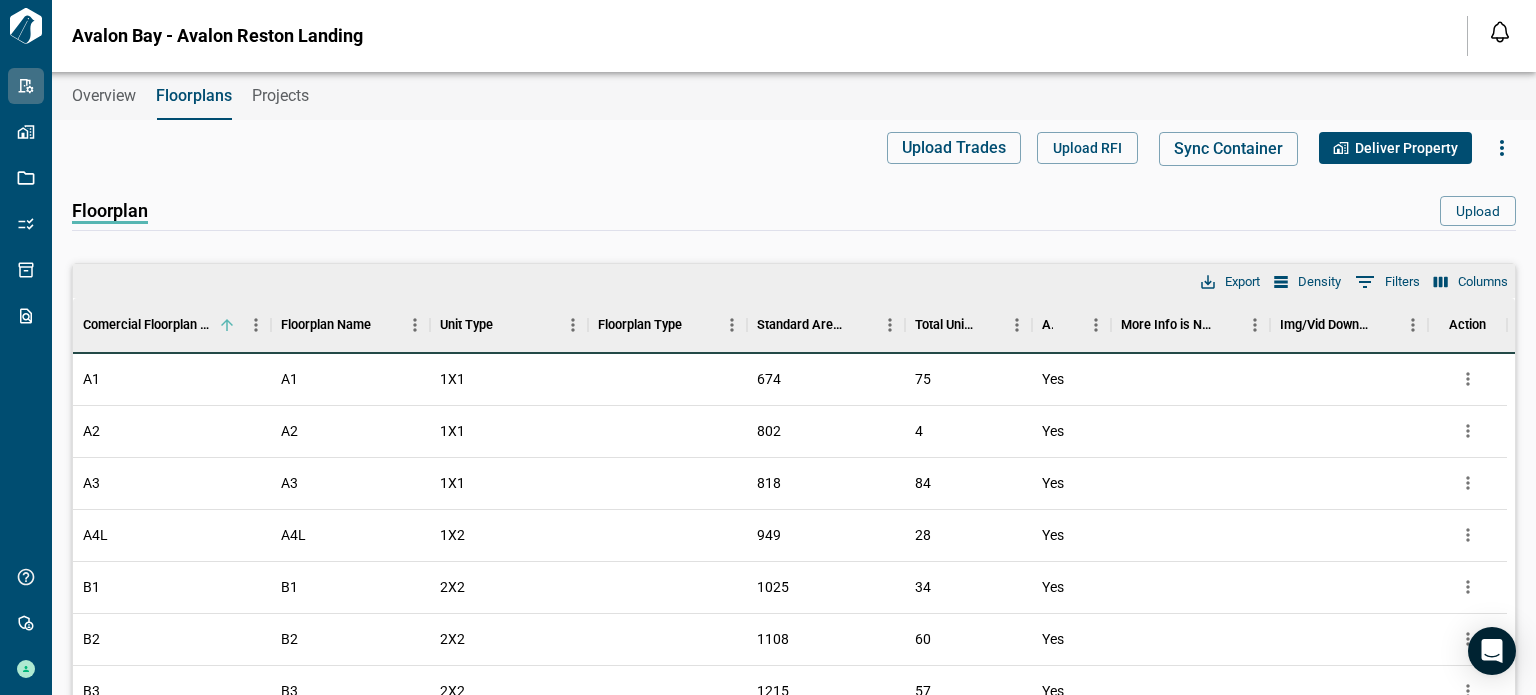 click on "Overview" at bounding box center (104, 96) 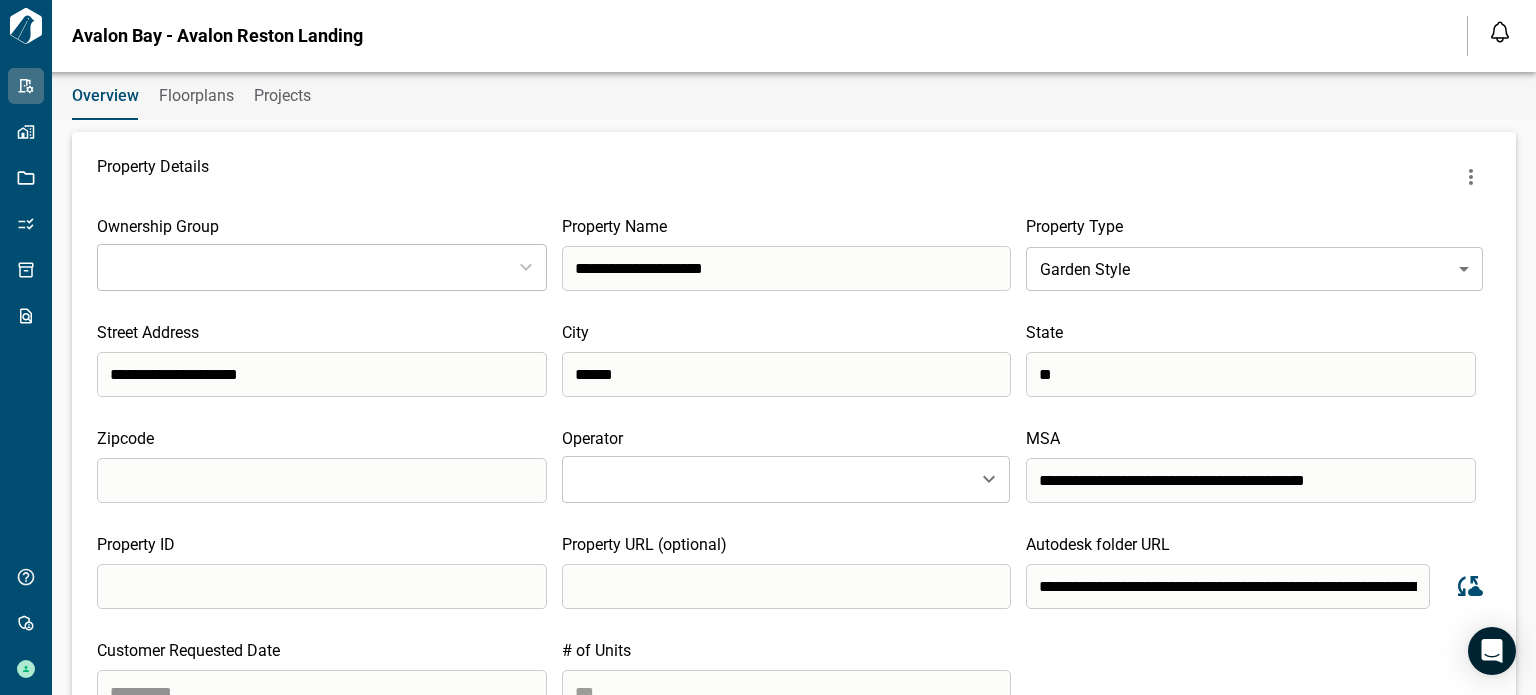 type on "**********" 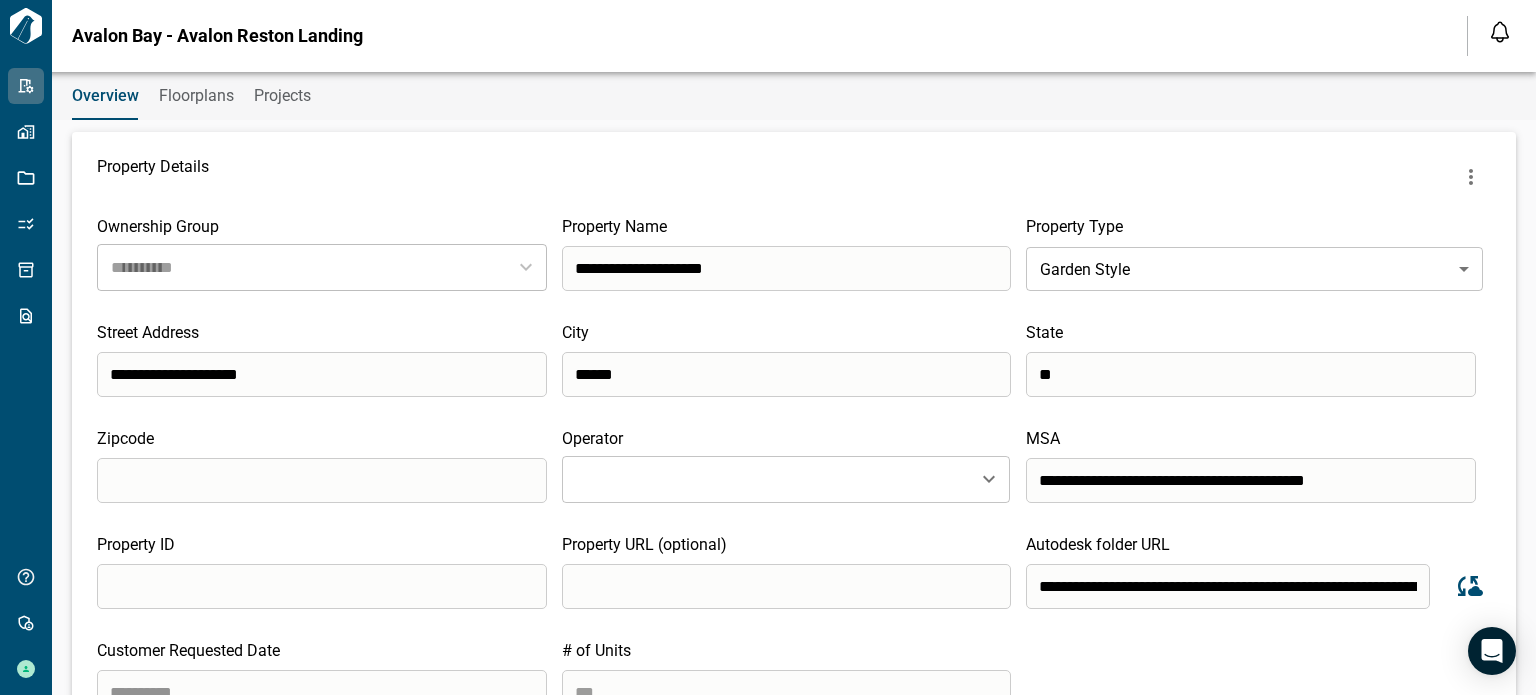scroll, scrollTop: 100, scrollLeft: 0, axis: vertical 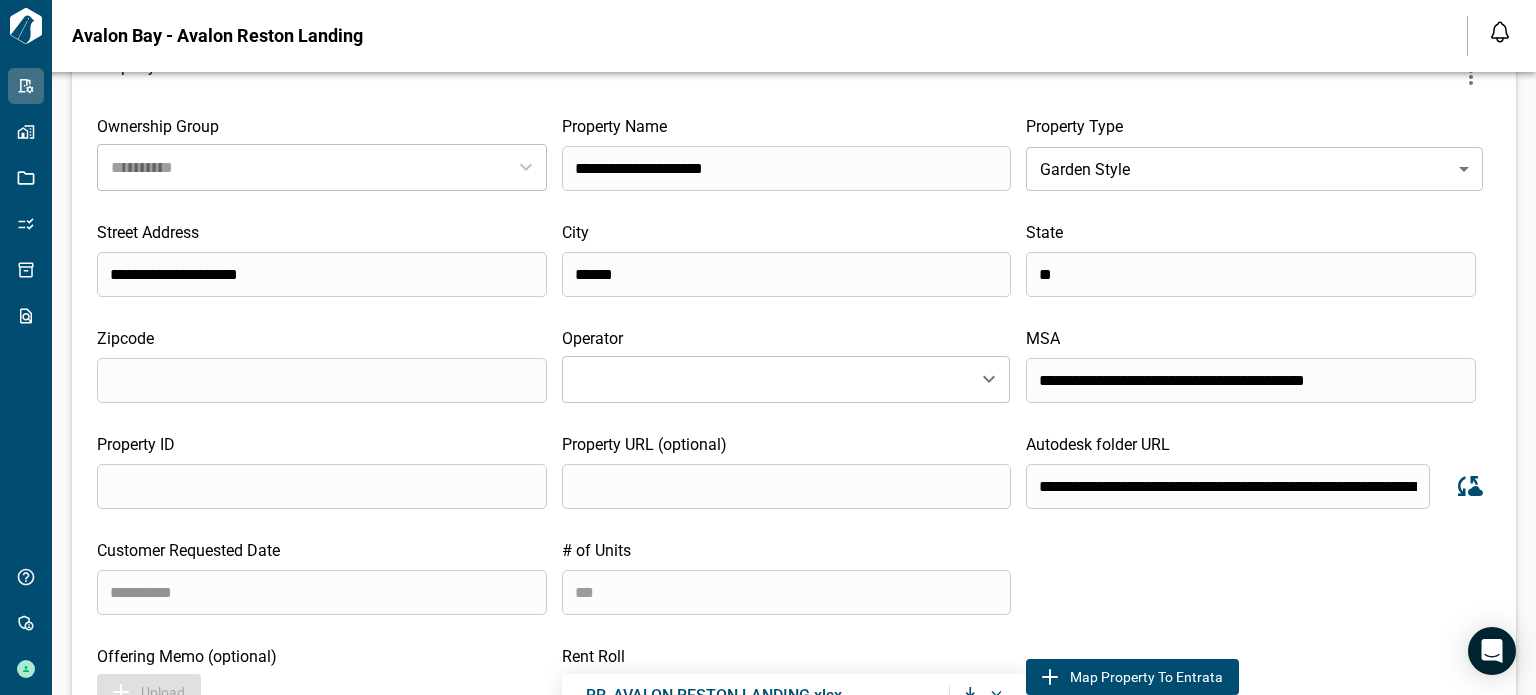 click at bounding box center [322, 592] 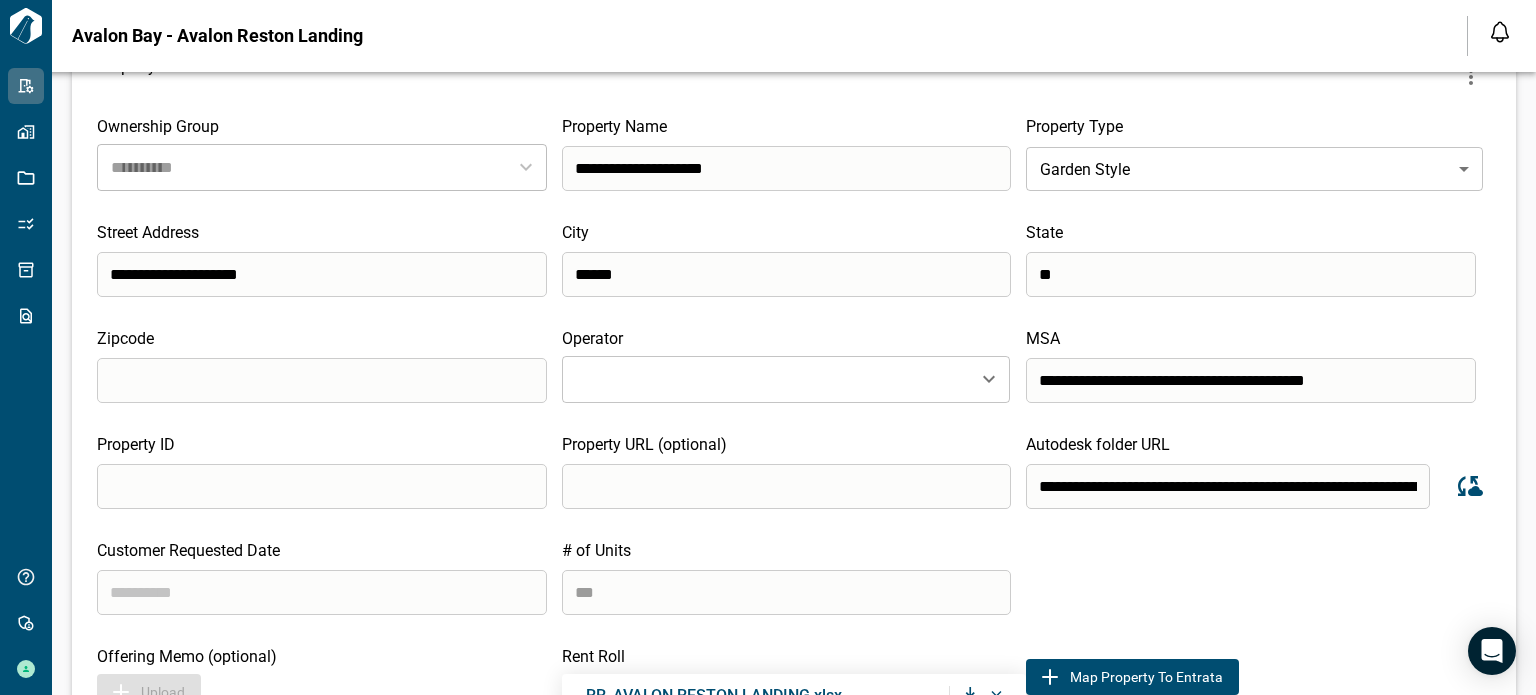 paste on "********" 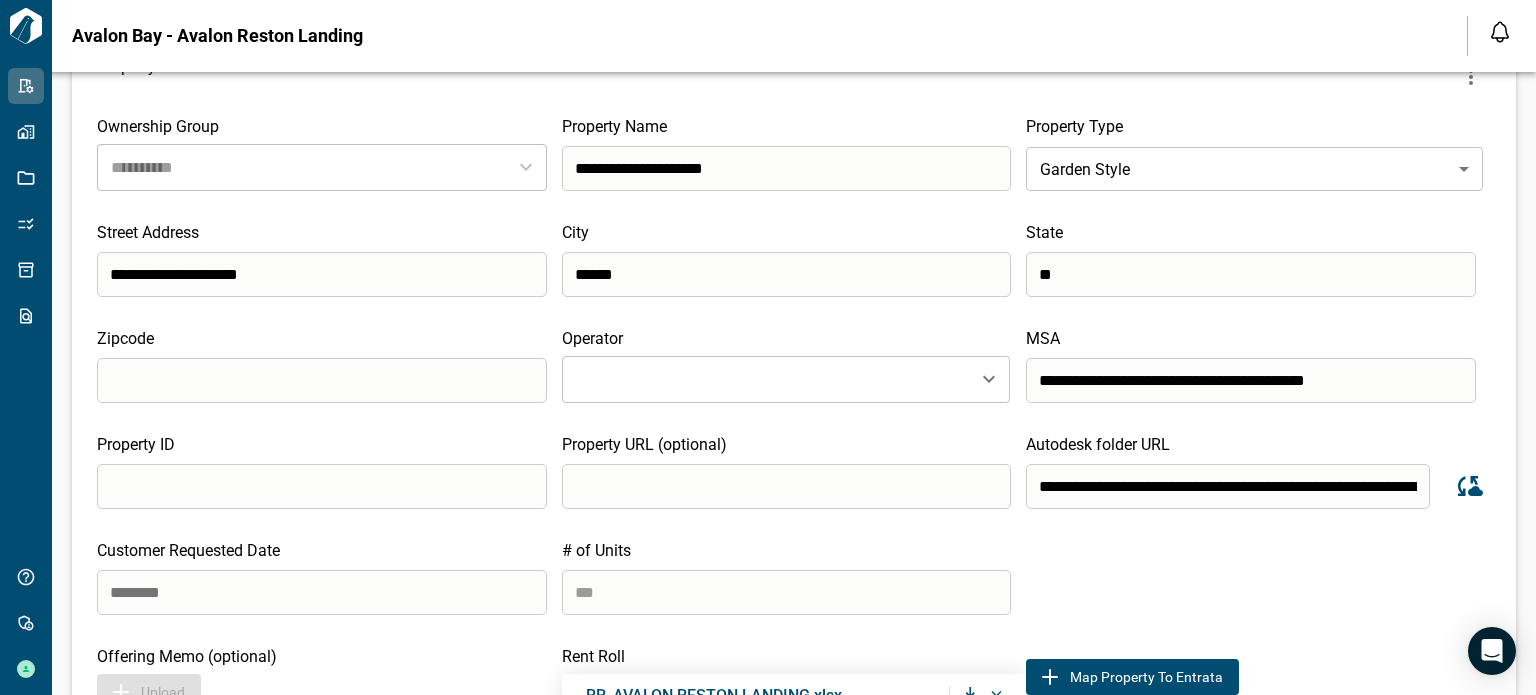 scroll, scrollTop: 40, scrollLeft: 0, axis: vertical 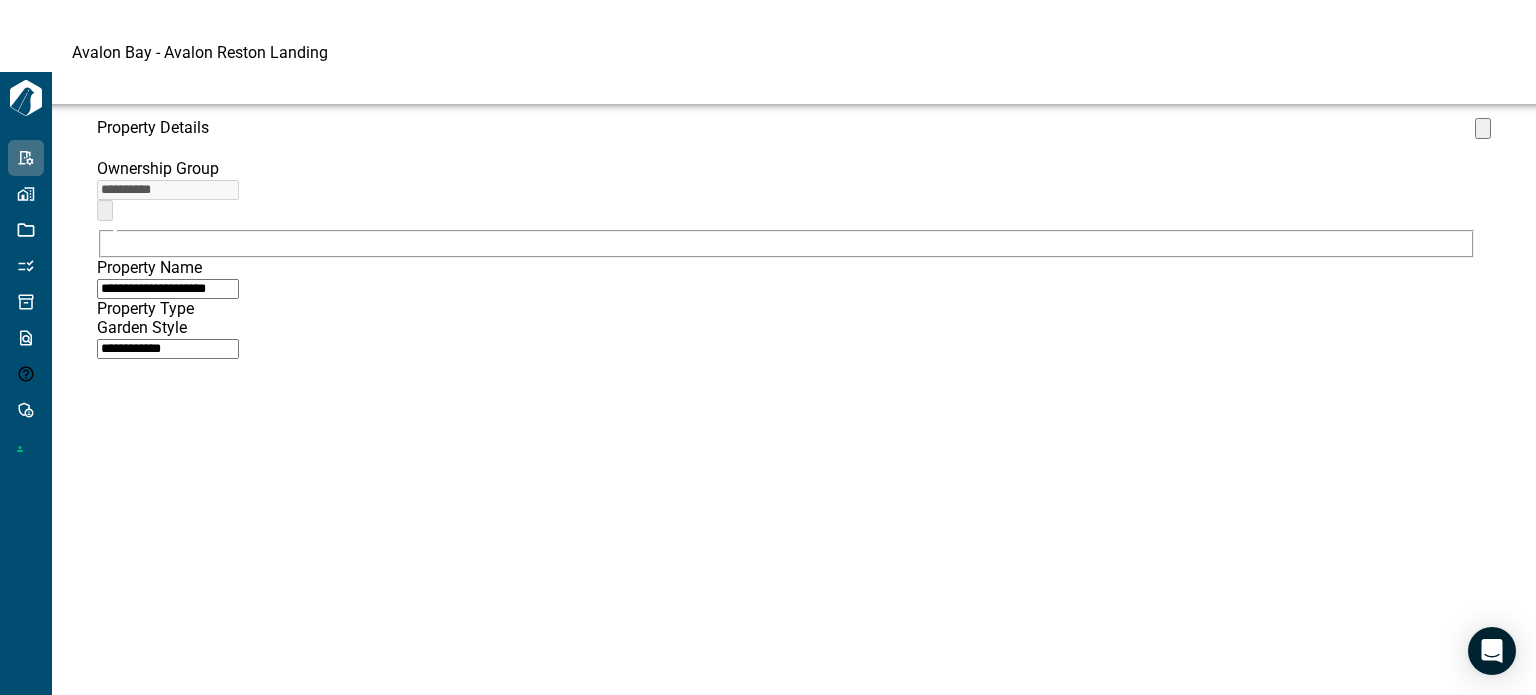 type on "**********" 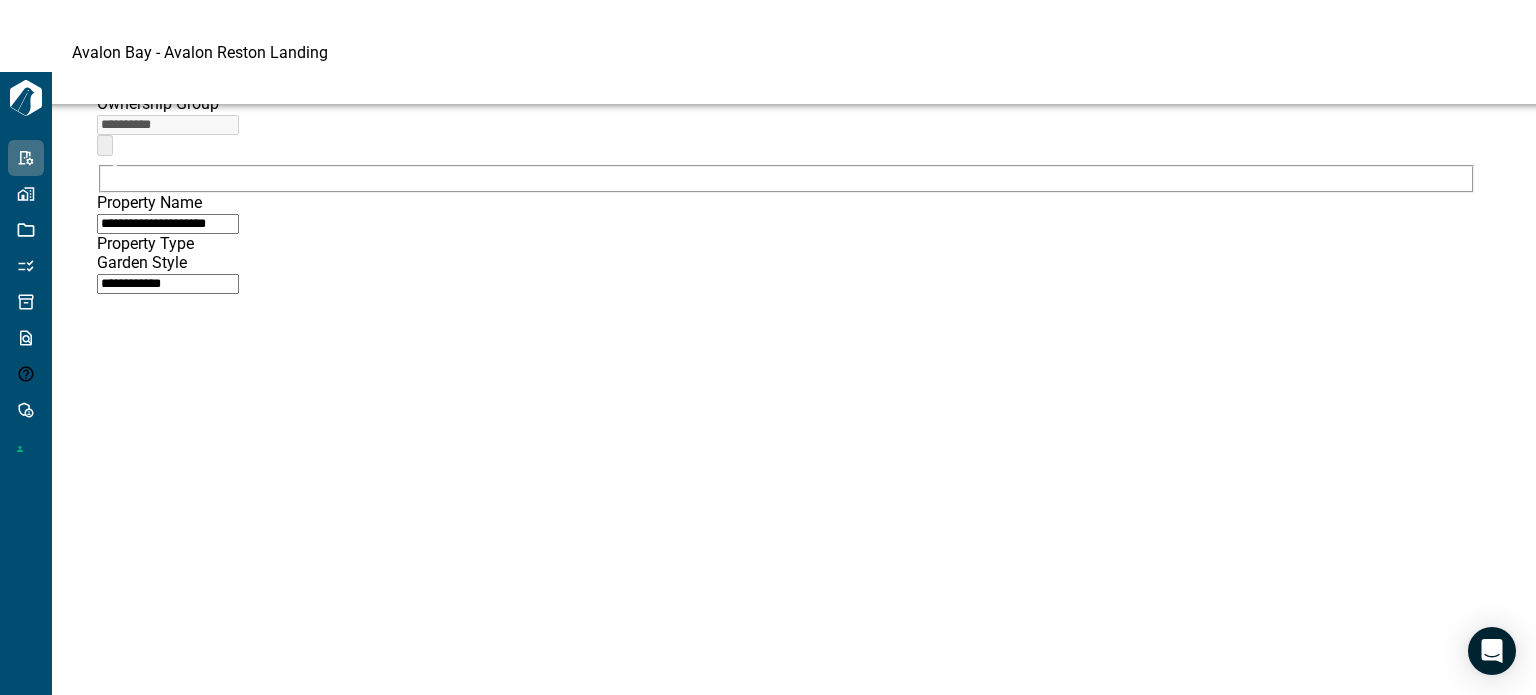 scroll, scrollTop: 100, scrollLeft: 0, axis: vertical 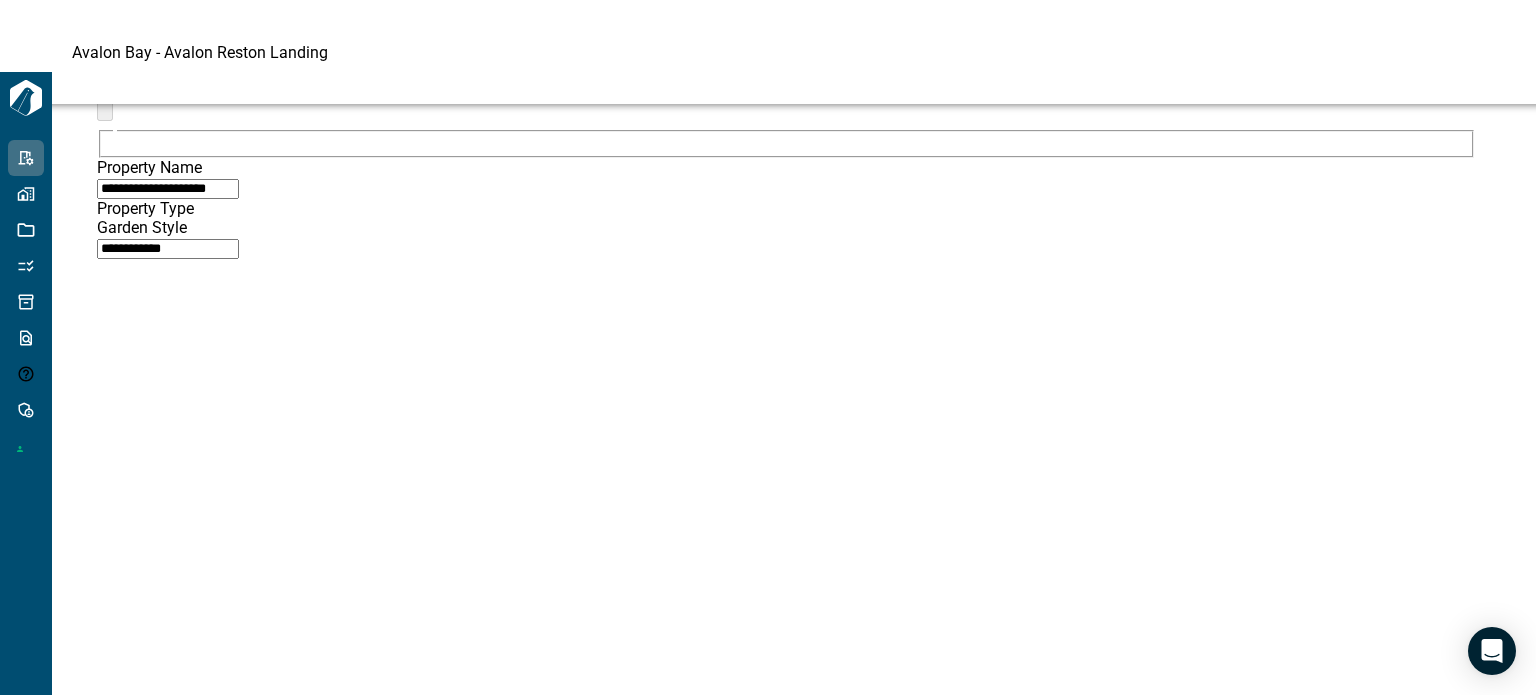 click at bounding box center [168, 2164] 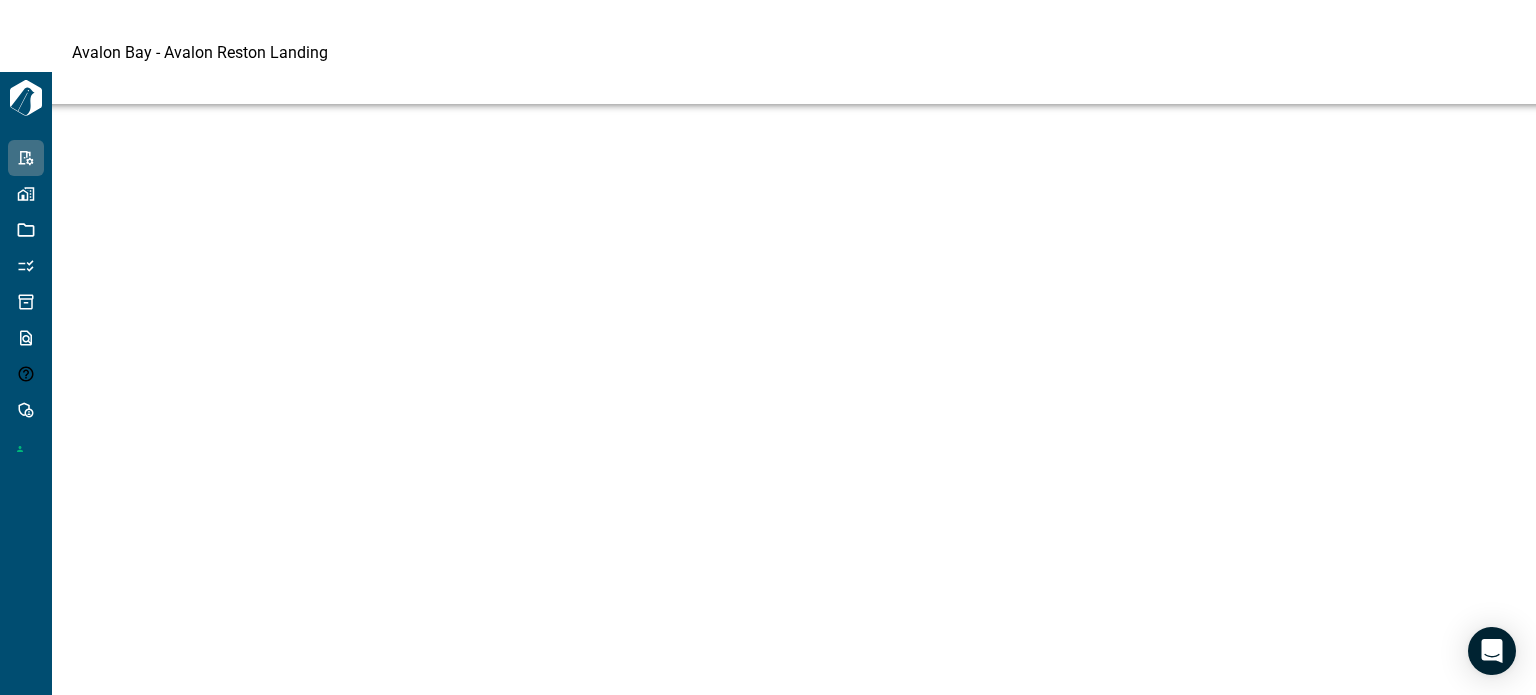 scroll, scrollTop: 40, scrollLeft: 0, axis: vertical 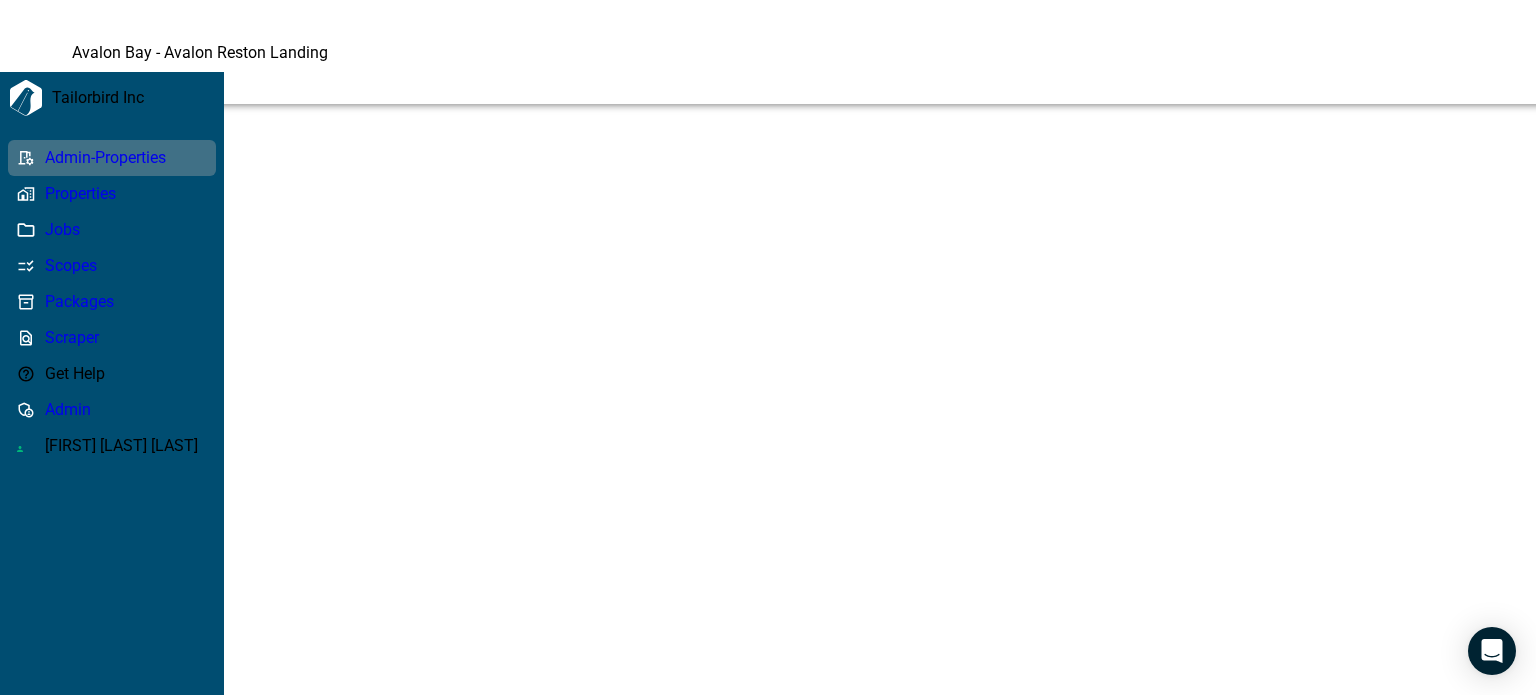 click 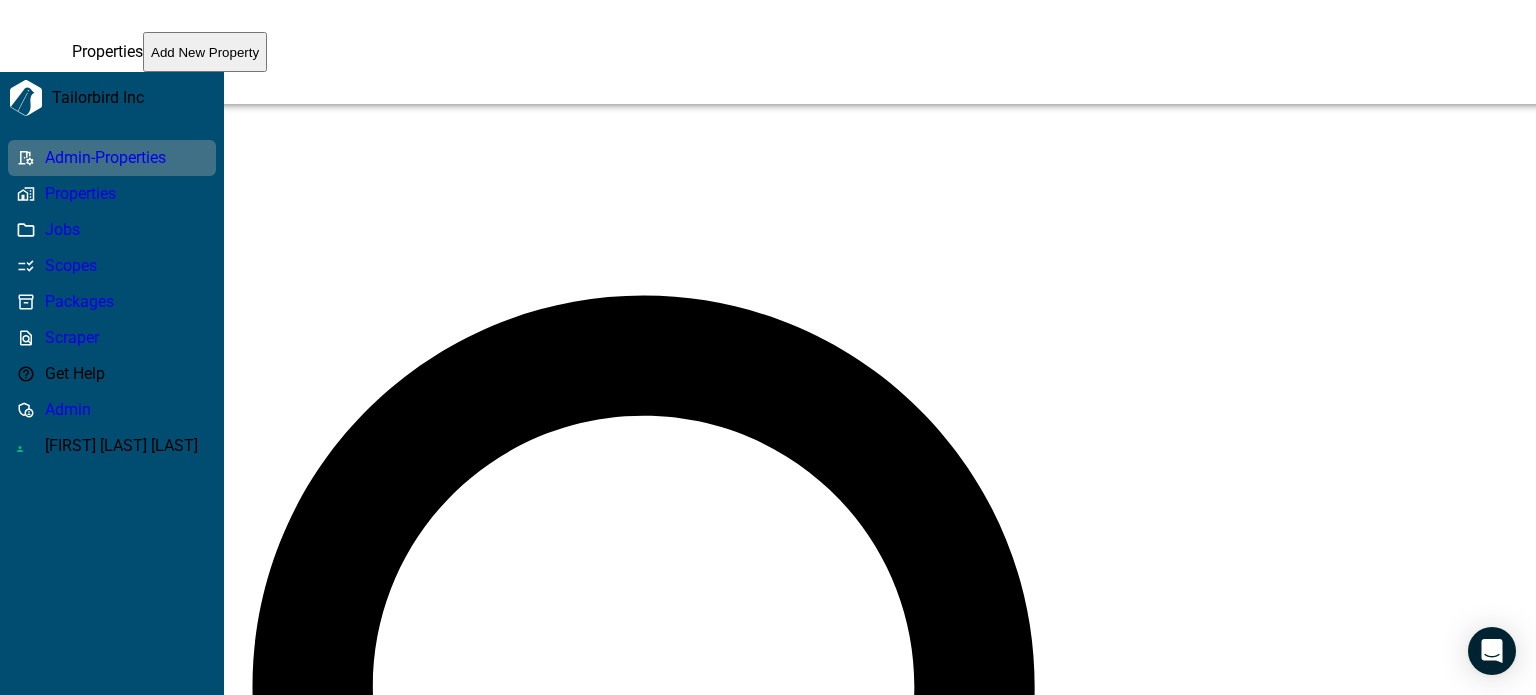 scroll, scrollTop: 16, scrollLeft: 8, axis: both 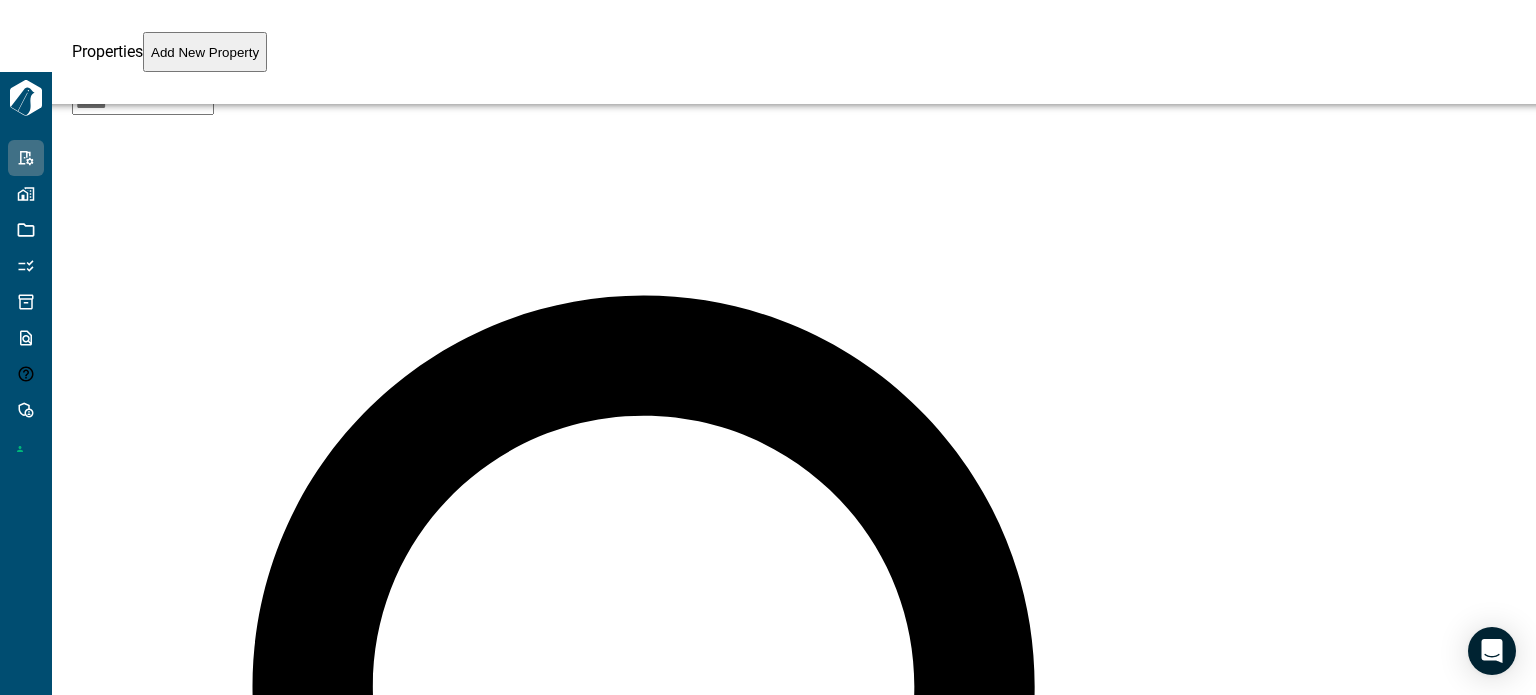 click at bounding box center [143, 105] 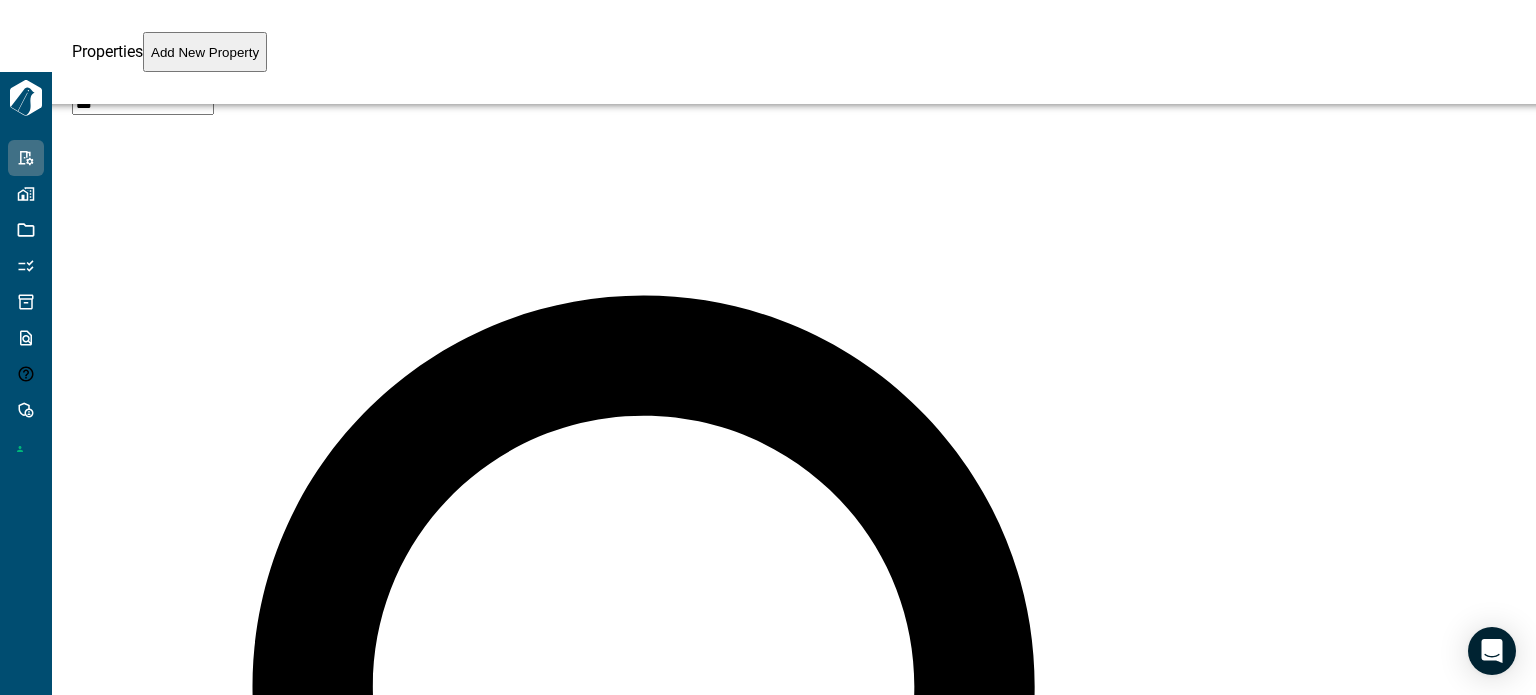 type on "***" 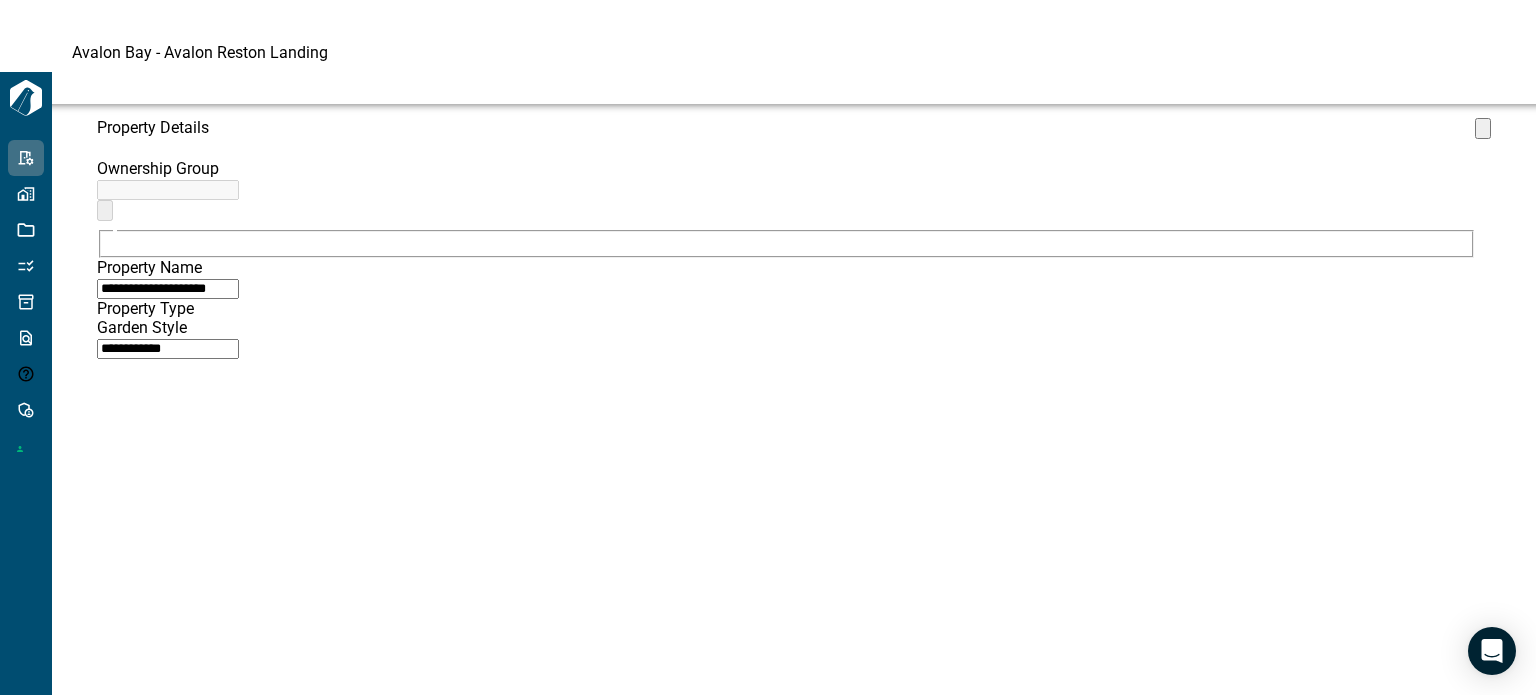 type on "**********" 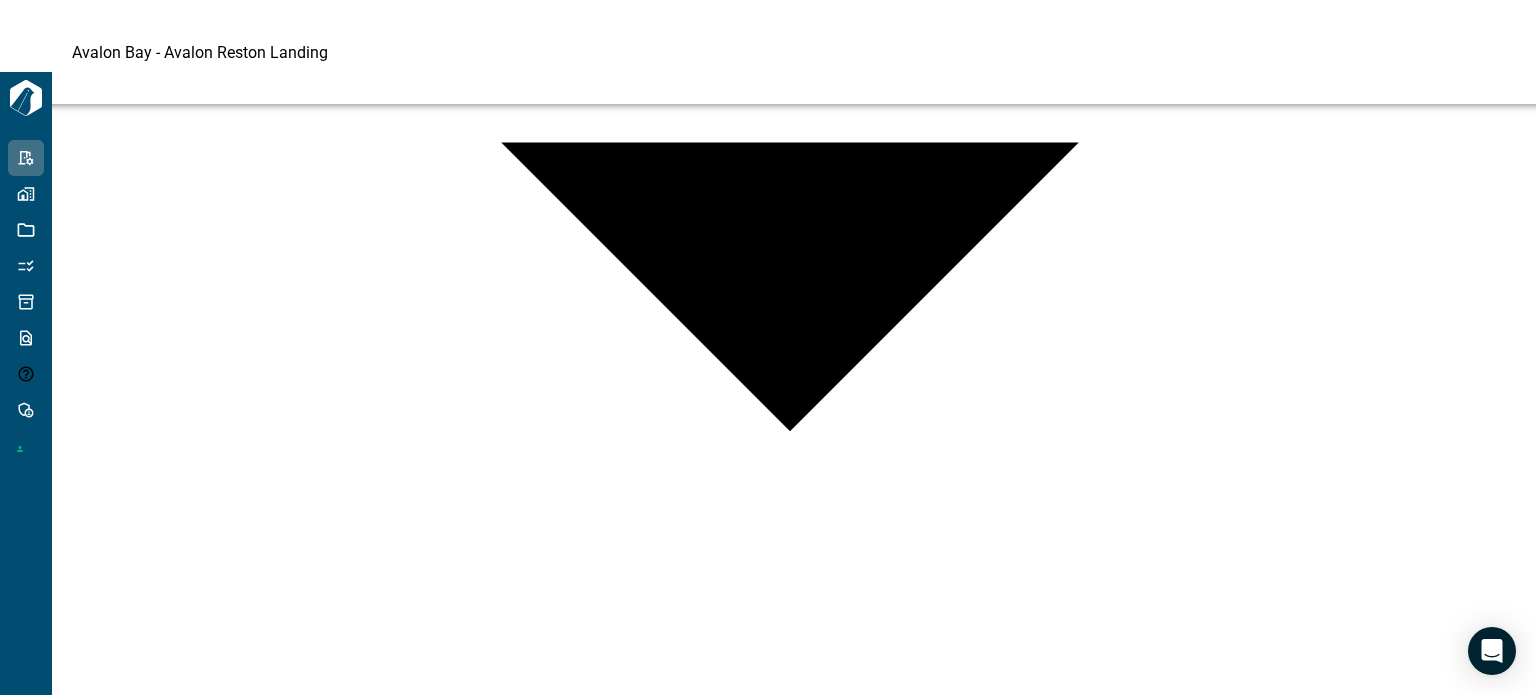 scroll, scrollTop: 460, scrollLeft: 0, axis: vertical 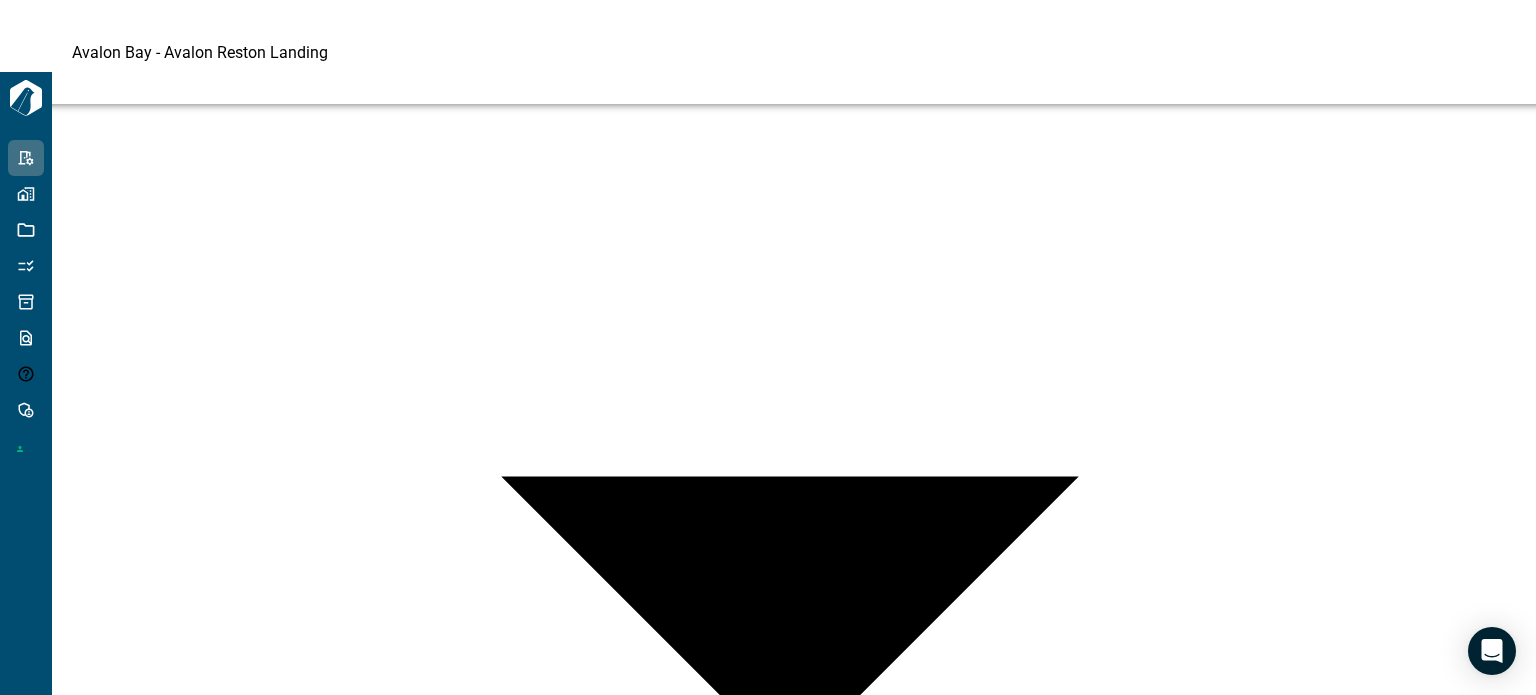 click at bounding box center [168, 1804] 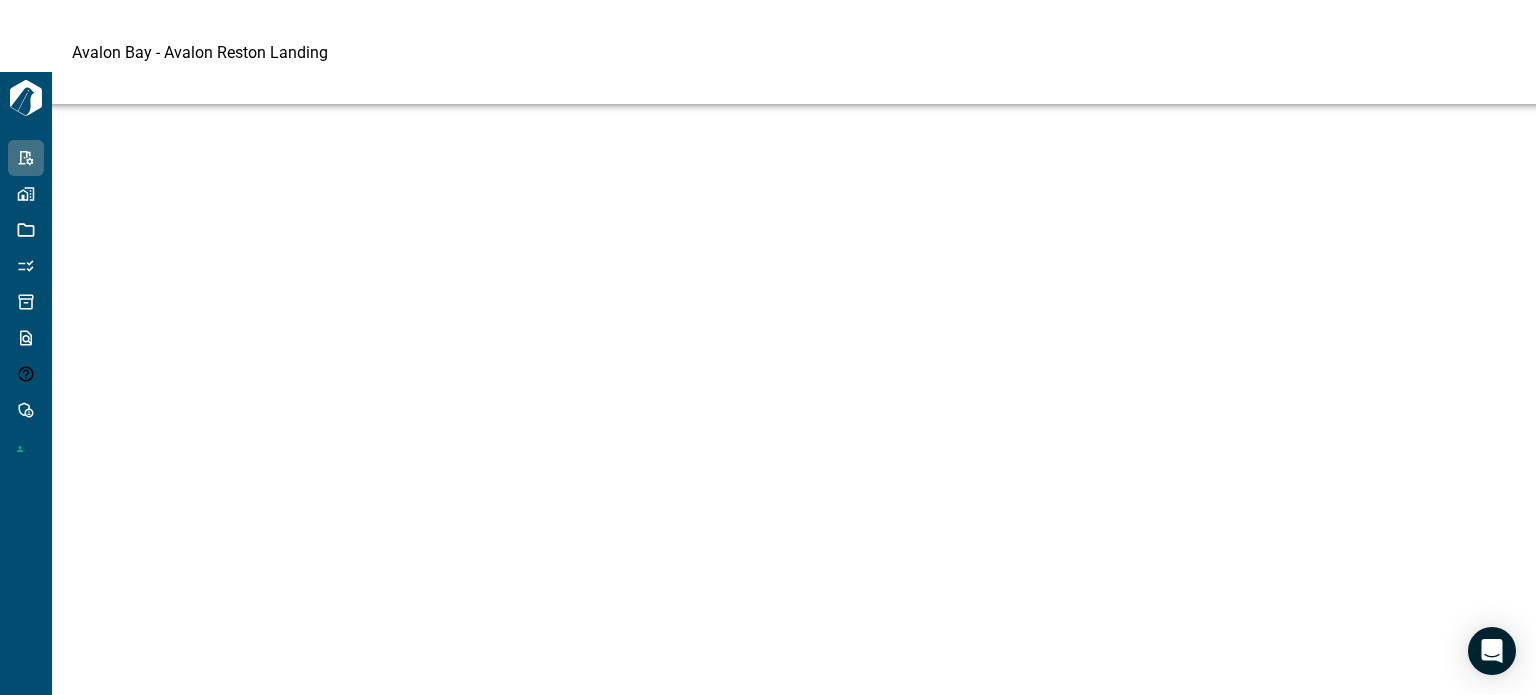 click at bounding box center (794, 724) 